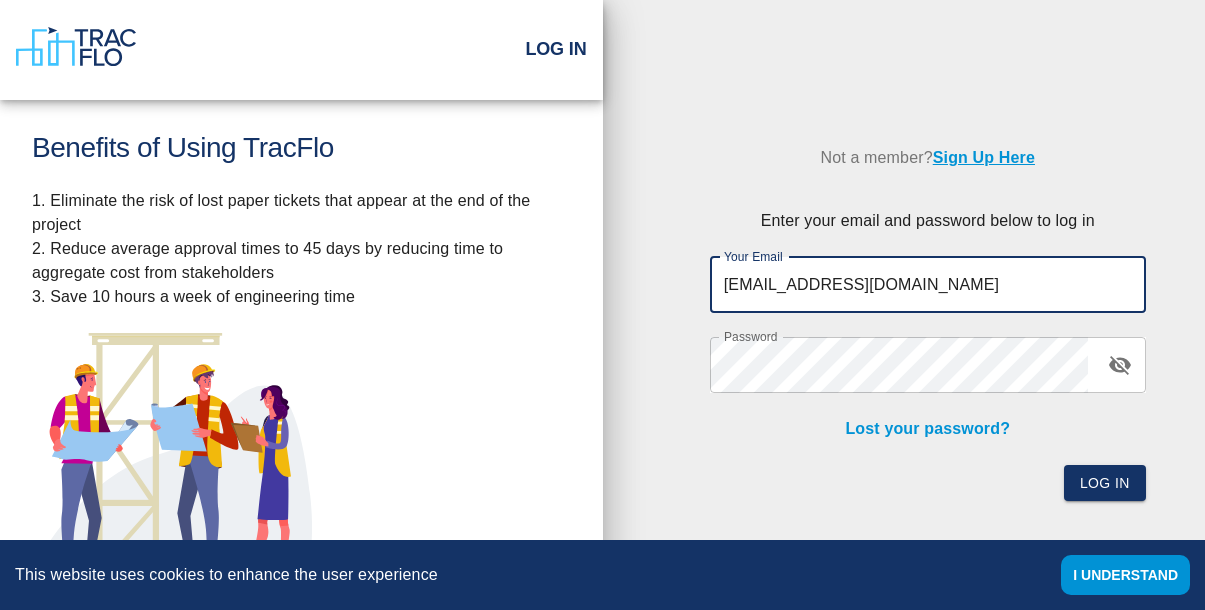 scroll, scrollTop: 0, scrollLeft: 0, axis: both 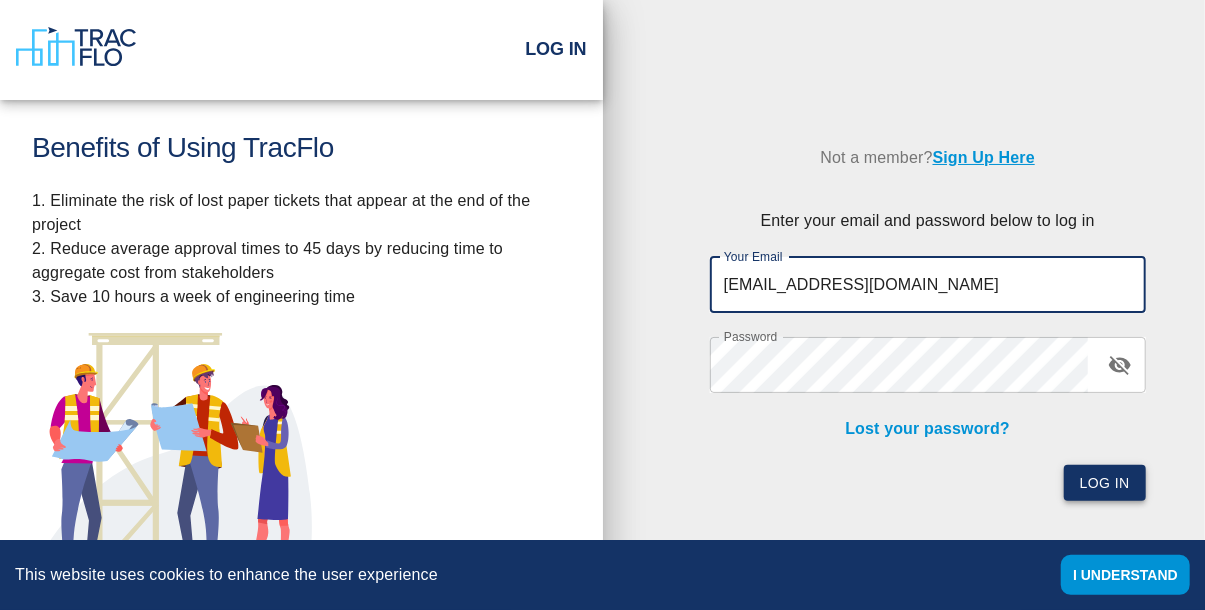 type on "[EMAIL_ADDRESS][DOMAIN_NAME]" 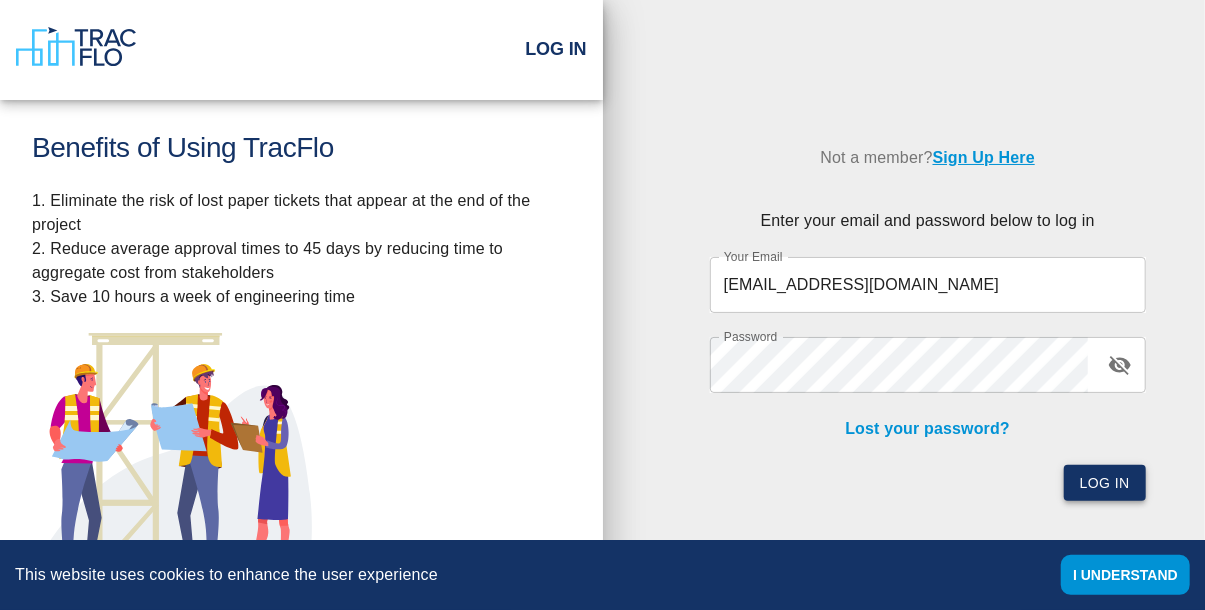 click on "Log In" at bounding box center [1105, 483] 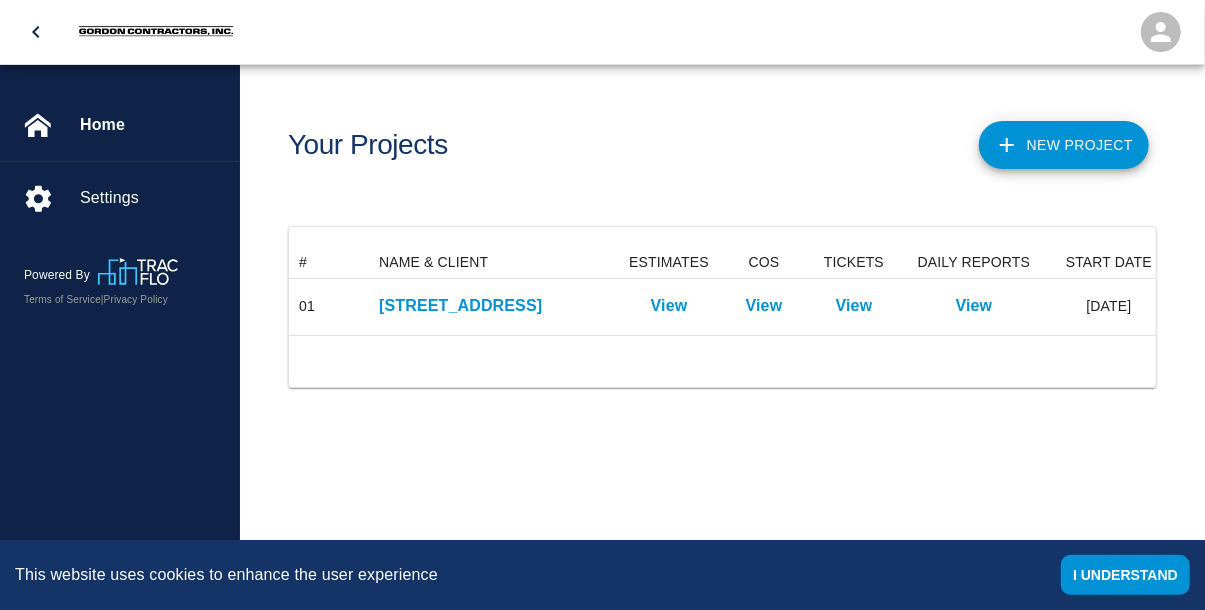 scroll, scrollTop: 1, scrollLeft: 1, axis: both 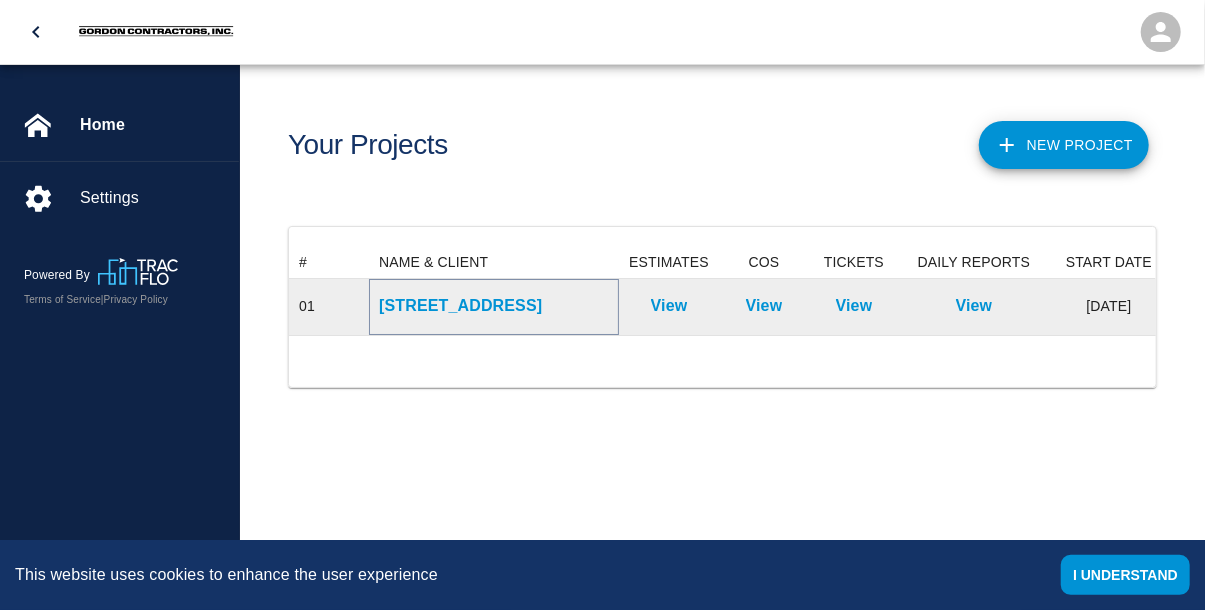 click on "[STREET_ADDRESS]" at bounding box center [494, 306] 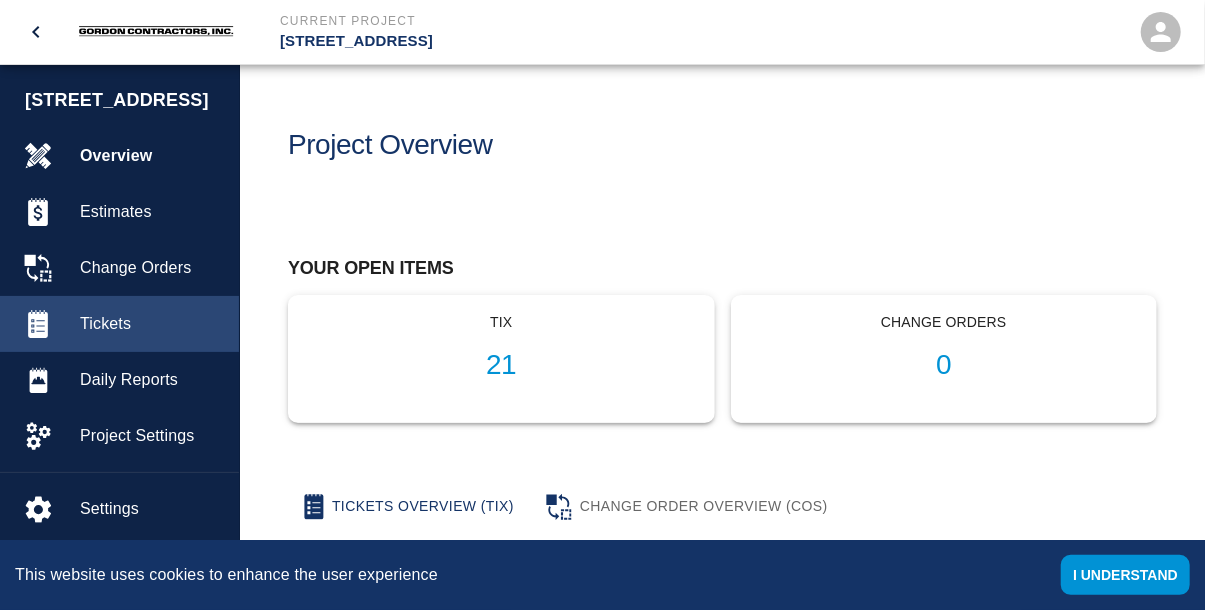 click on "Tickets" at bounding box center (151, 324) 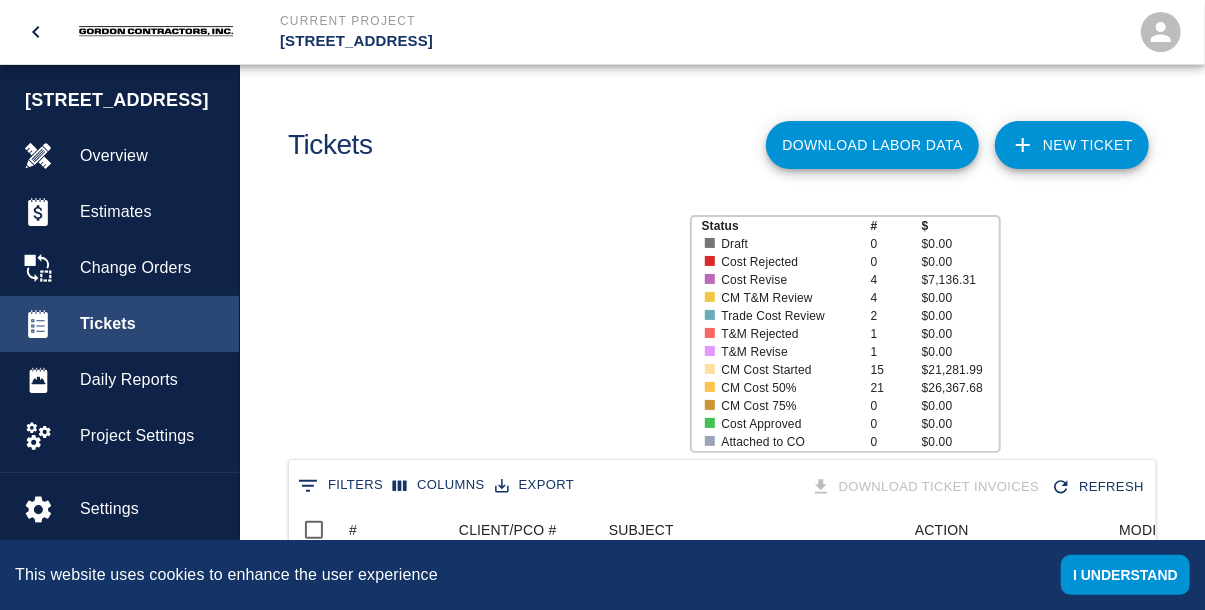 scroll, scrollTop: 1152, scrollLeft: 868, axis: both 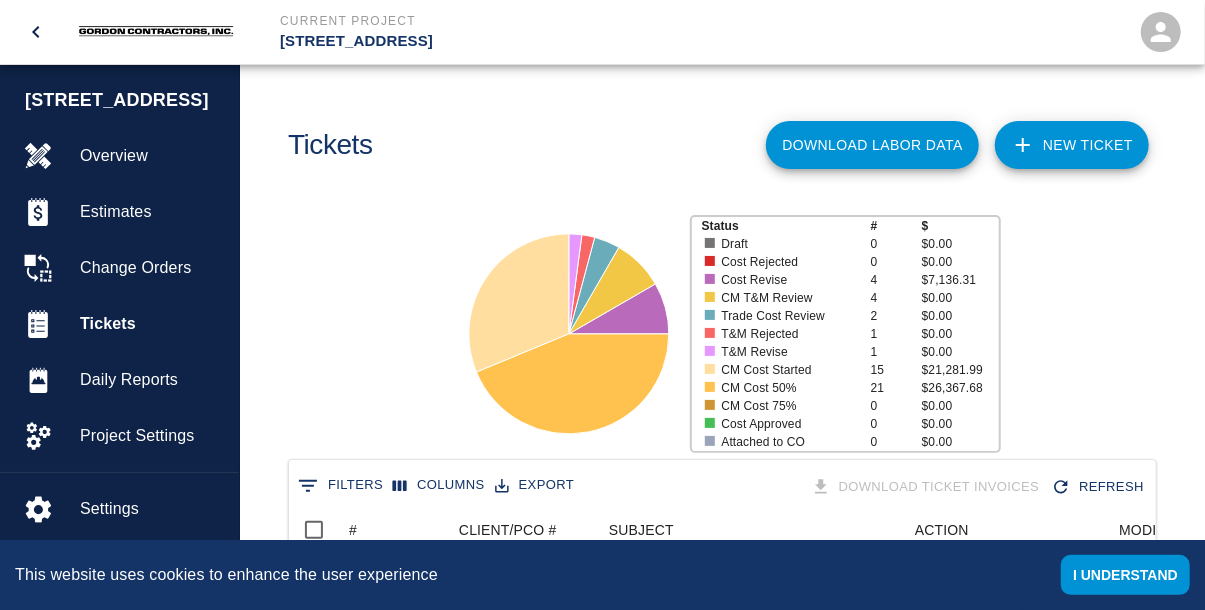 click on "NEW TICKET" at bounding box center [1072, 145] 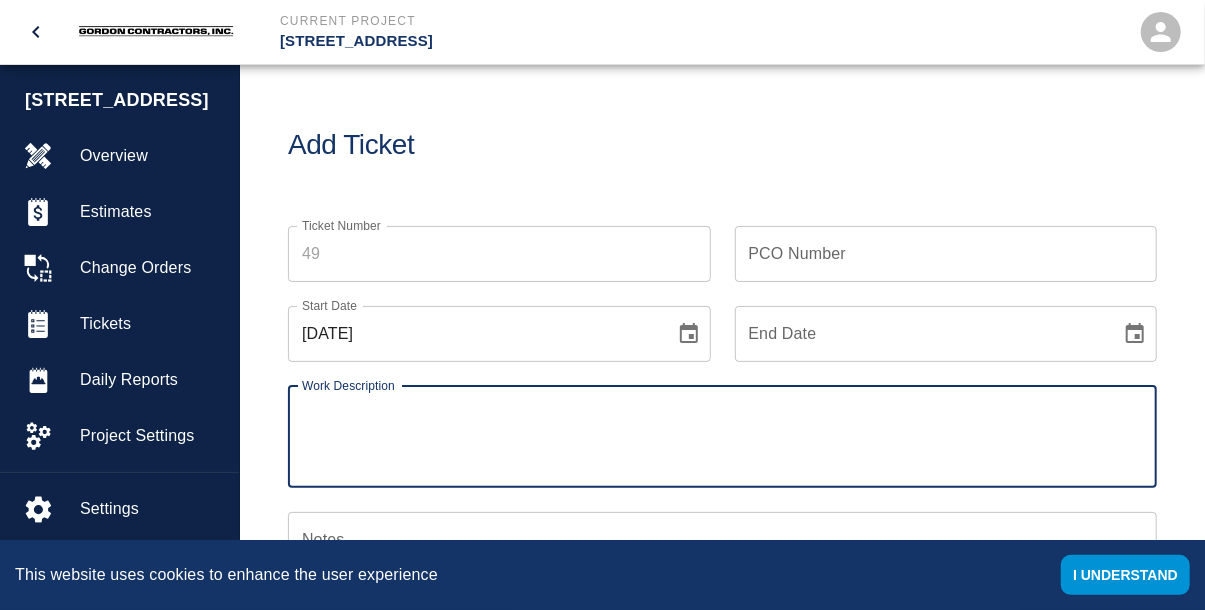 click on "PCO Number" at bounding box center (946, 254) 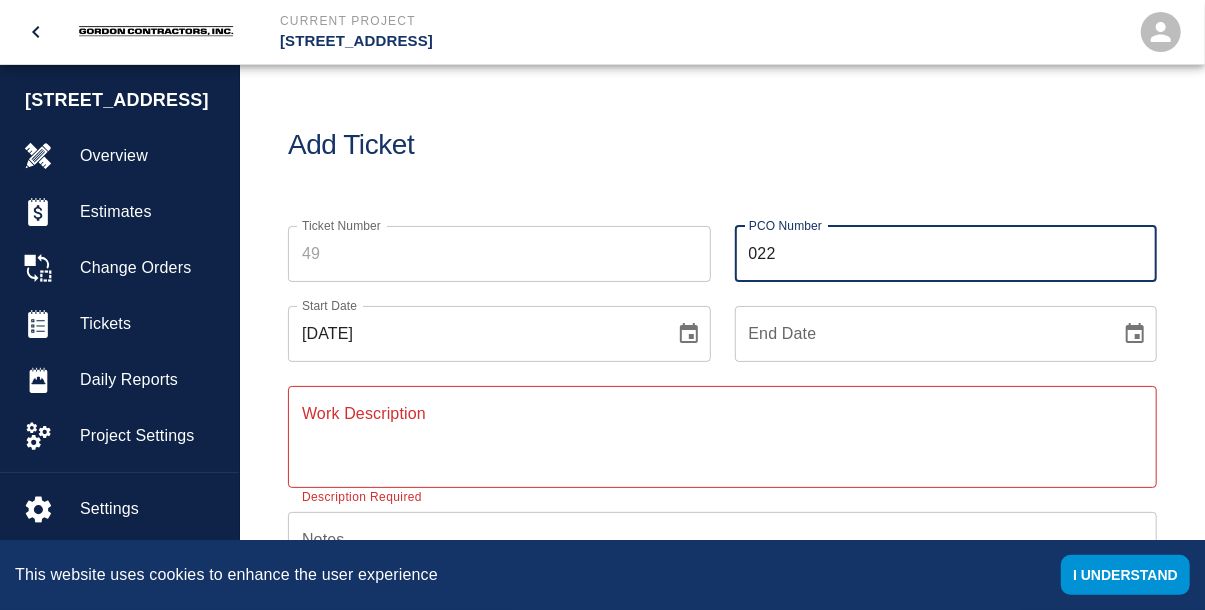 type on "022" 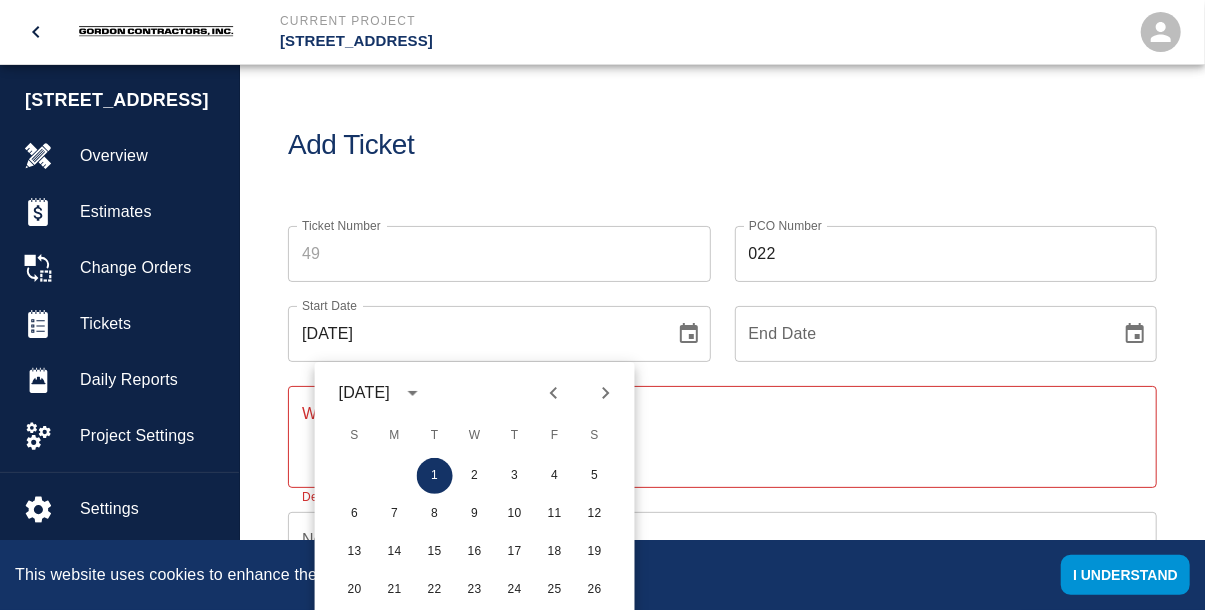 click 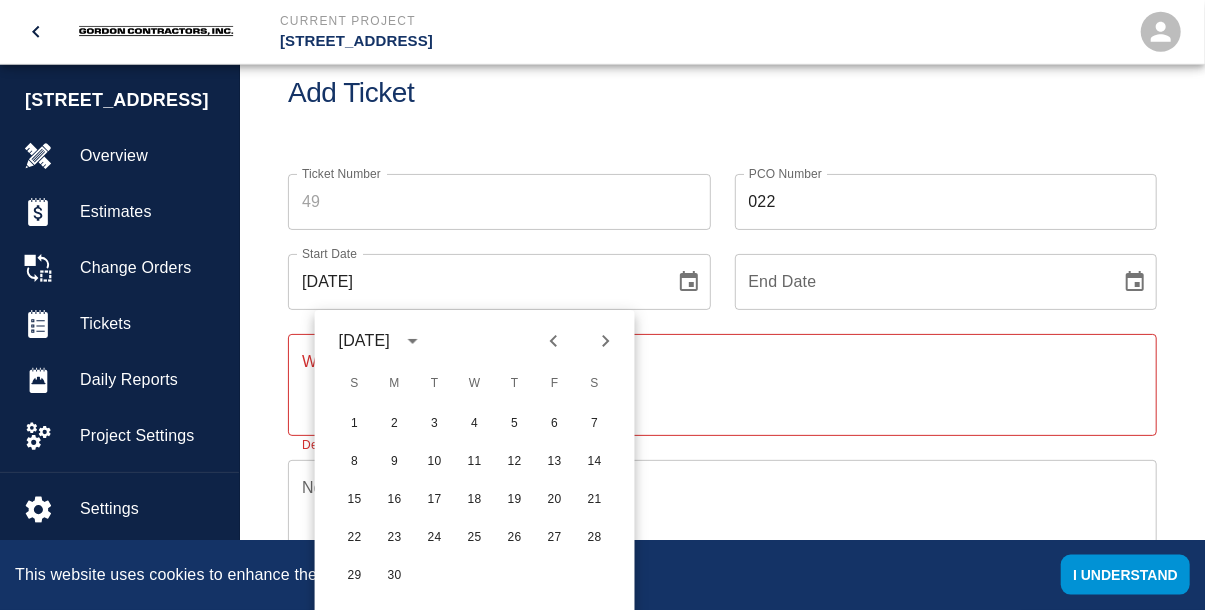 scroll, scrollTop: 104, scrollLeft: 0, axis: vertical 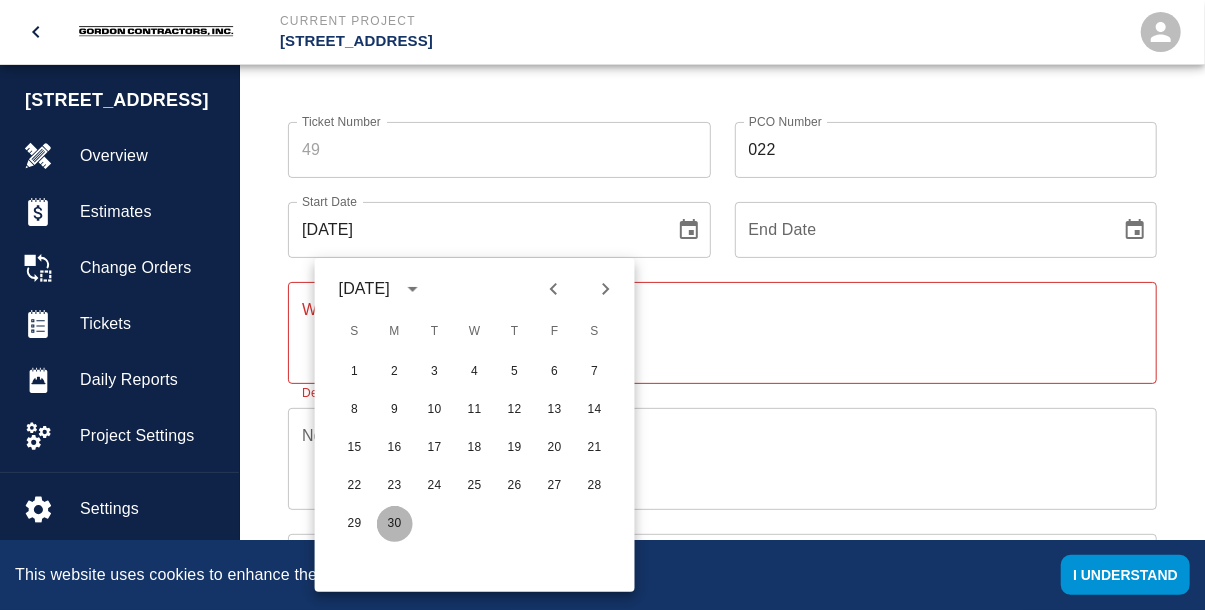 click on "30" at bounding box center (395, 524) 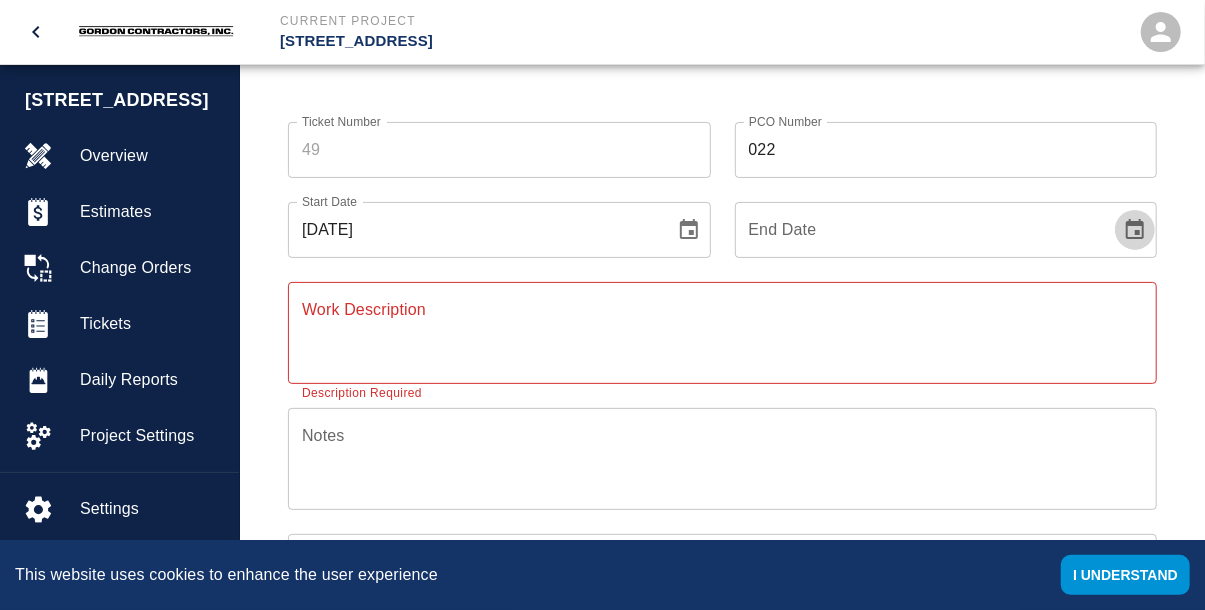 click 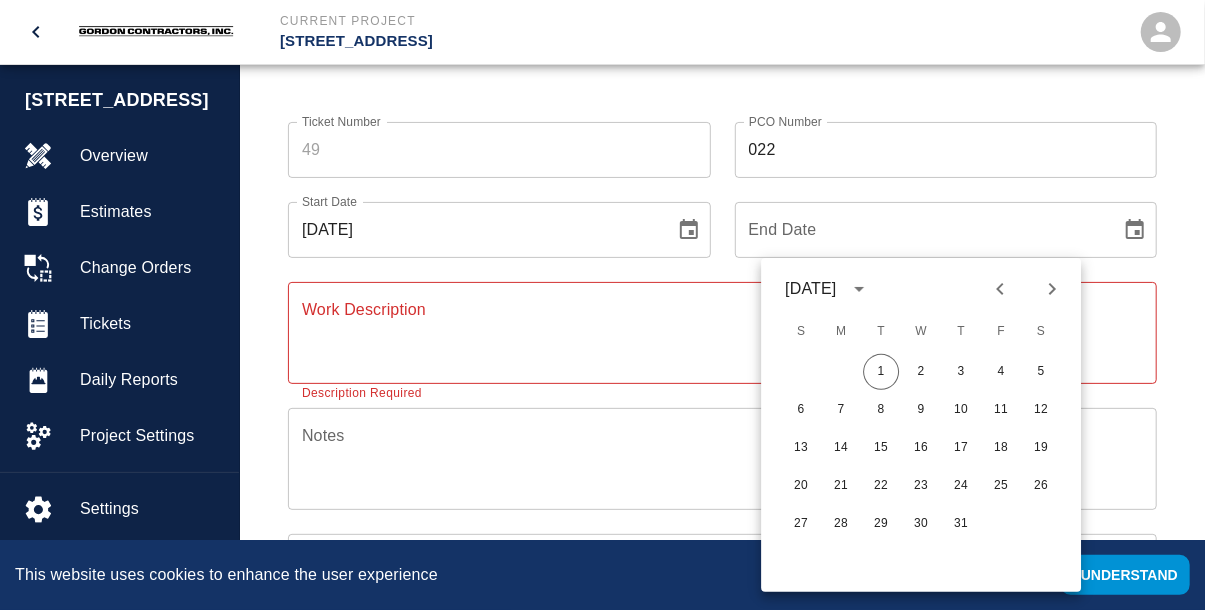 click 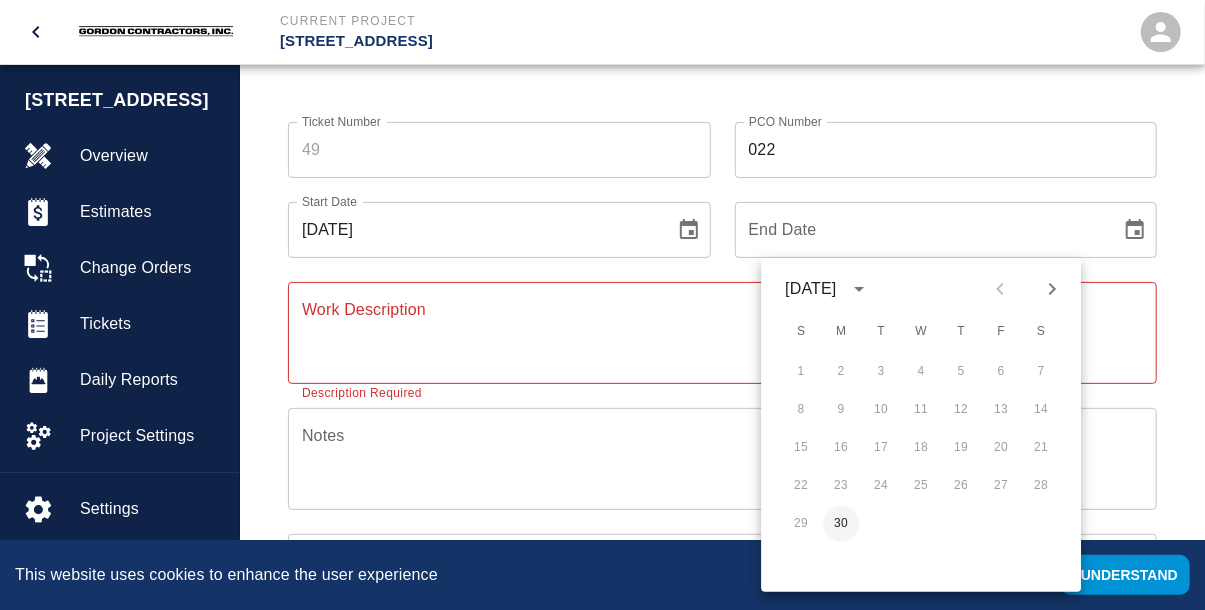 click on "30" at bounding box center [841, 524] 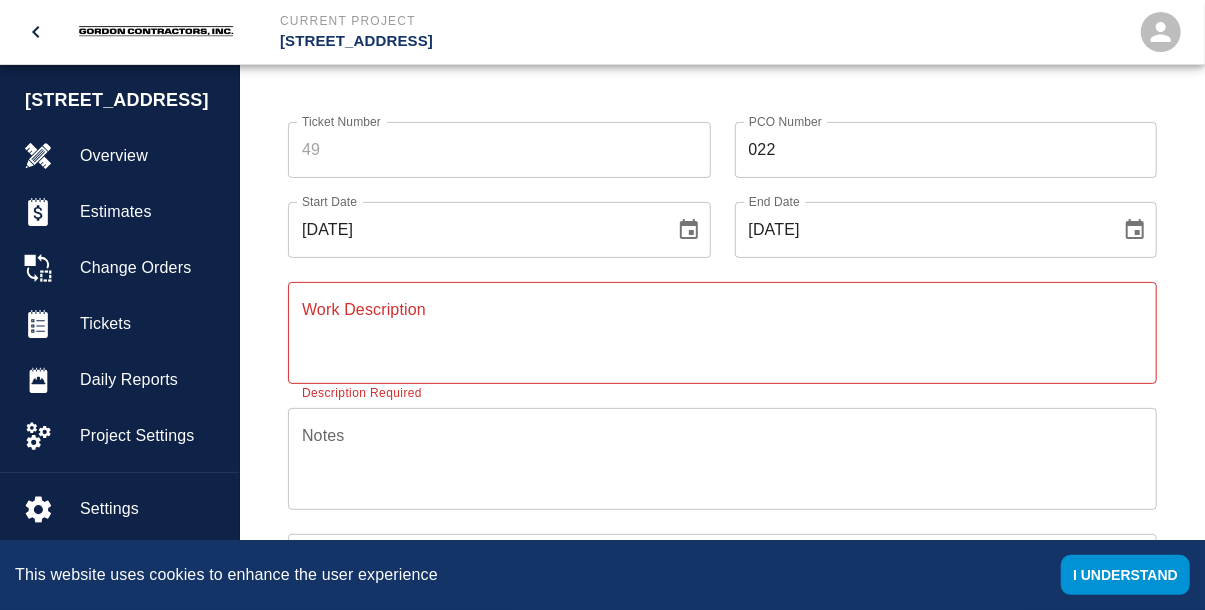 click on "Work Description" at bounding box center (722, 332) 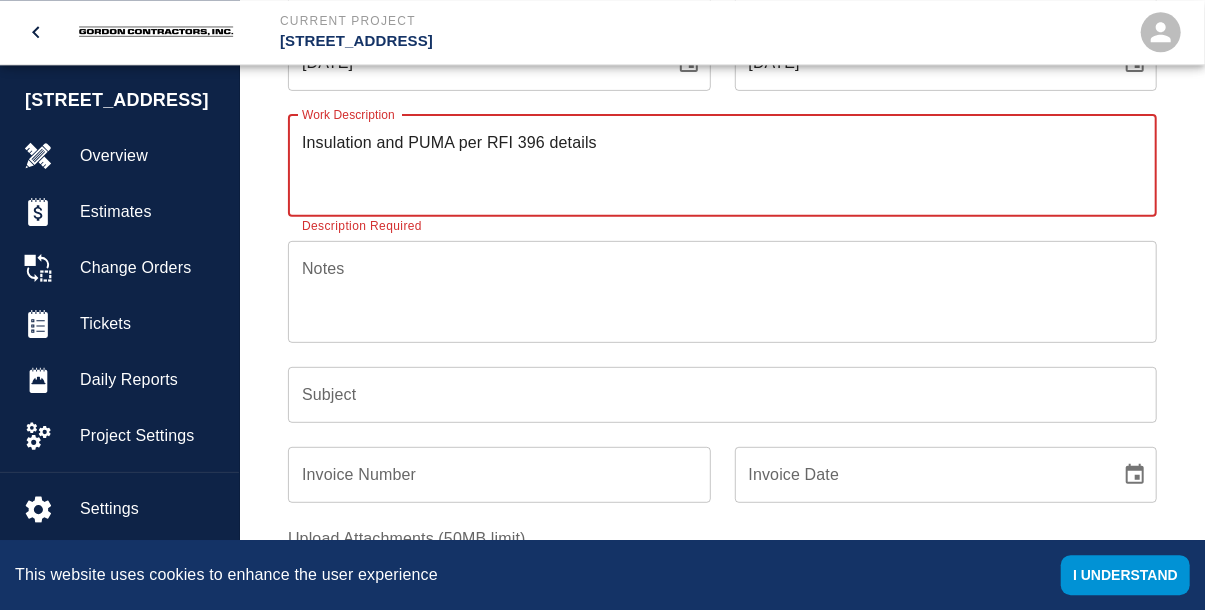 scroll, scrollTop: 312, scrollLeft: 0, axis: vertical 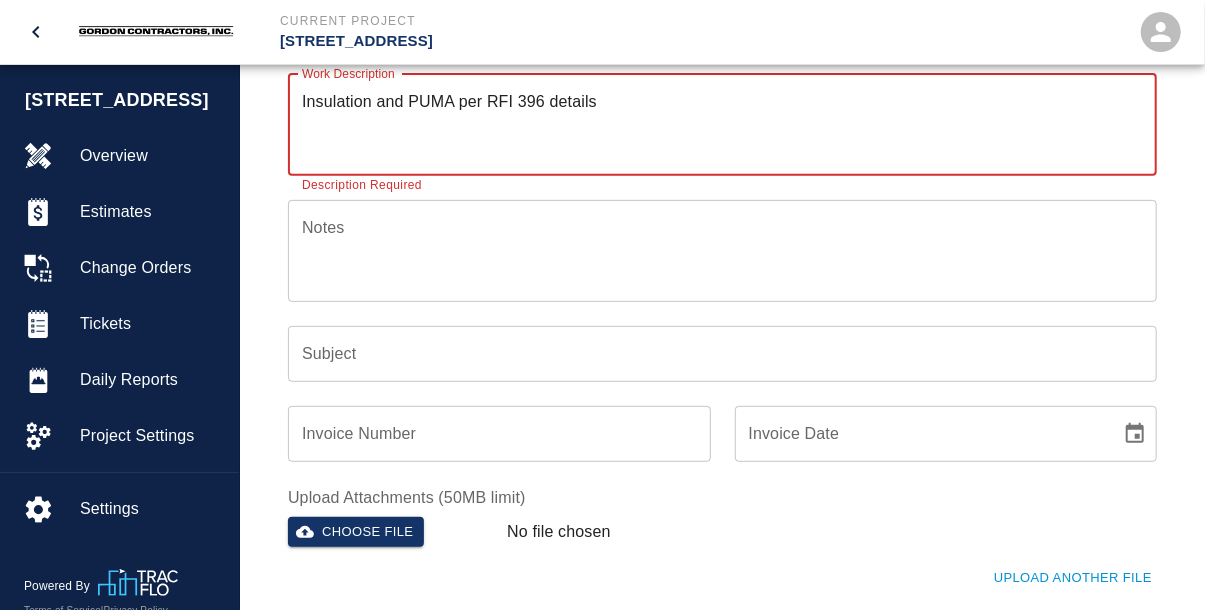 type on "Insulation and PUMA per RFI 396 details" 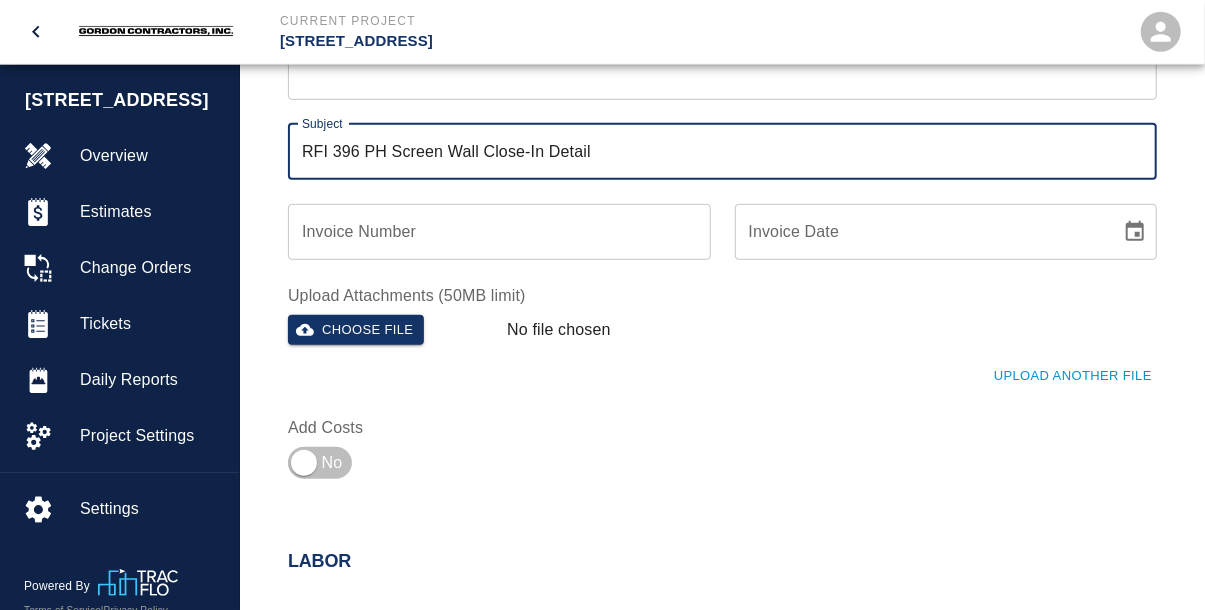 scroll, scrollTop: 520, scrollLeft: 0, axis: vertical 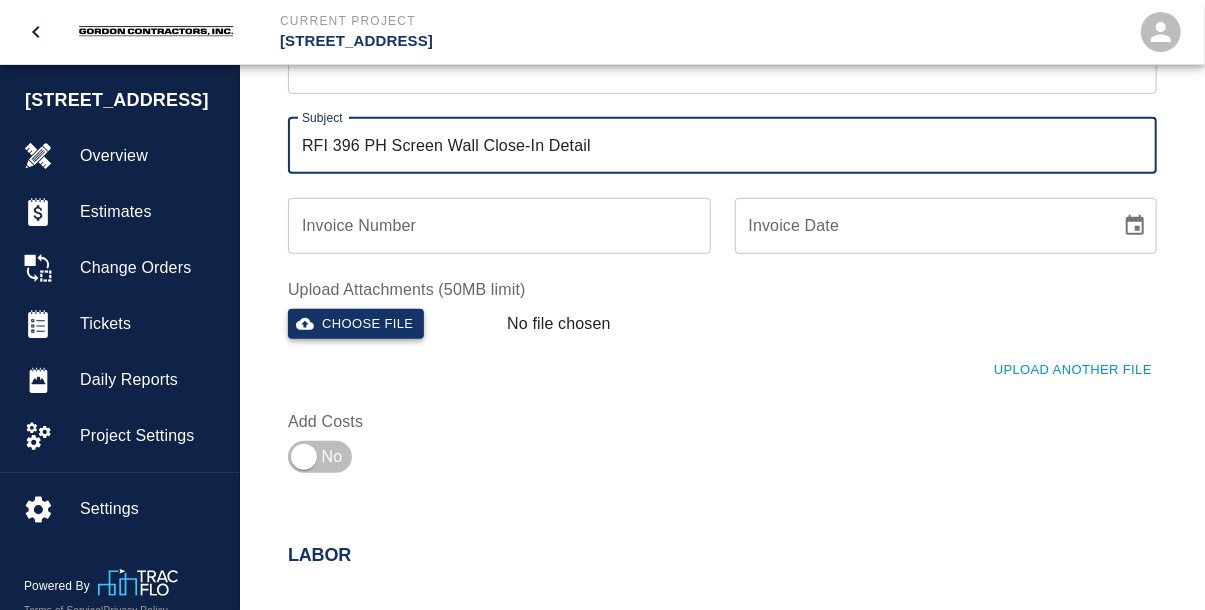 type on "RFI 396 PH Screen Wall Close-In Detail" 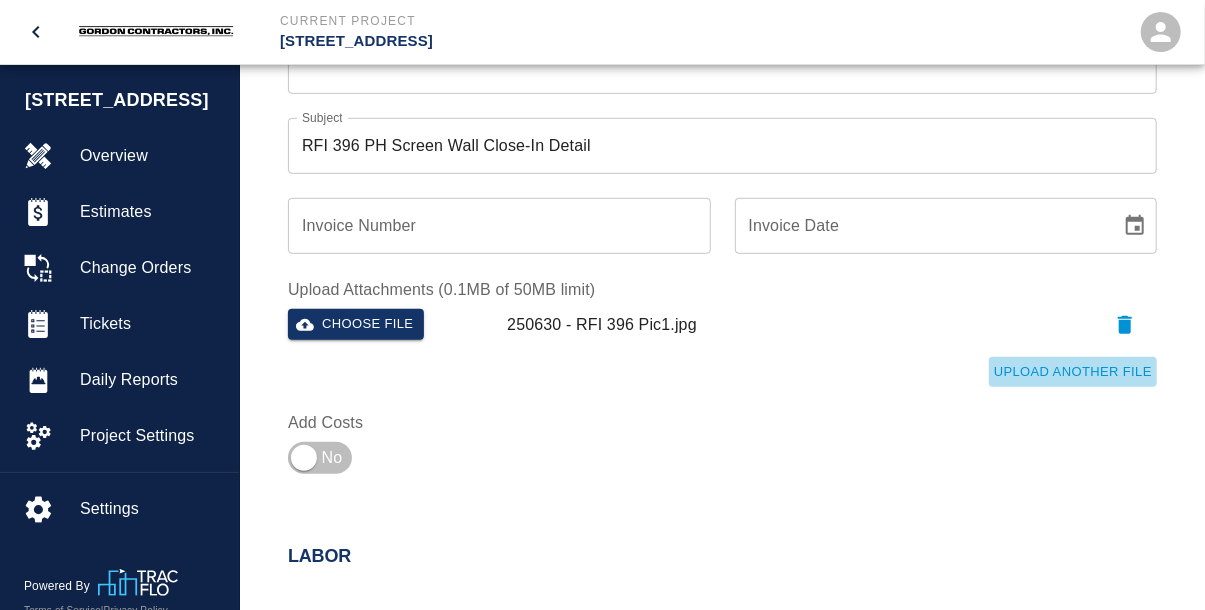 click on "Upload Another File" at bounding box center (1073, 372) 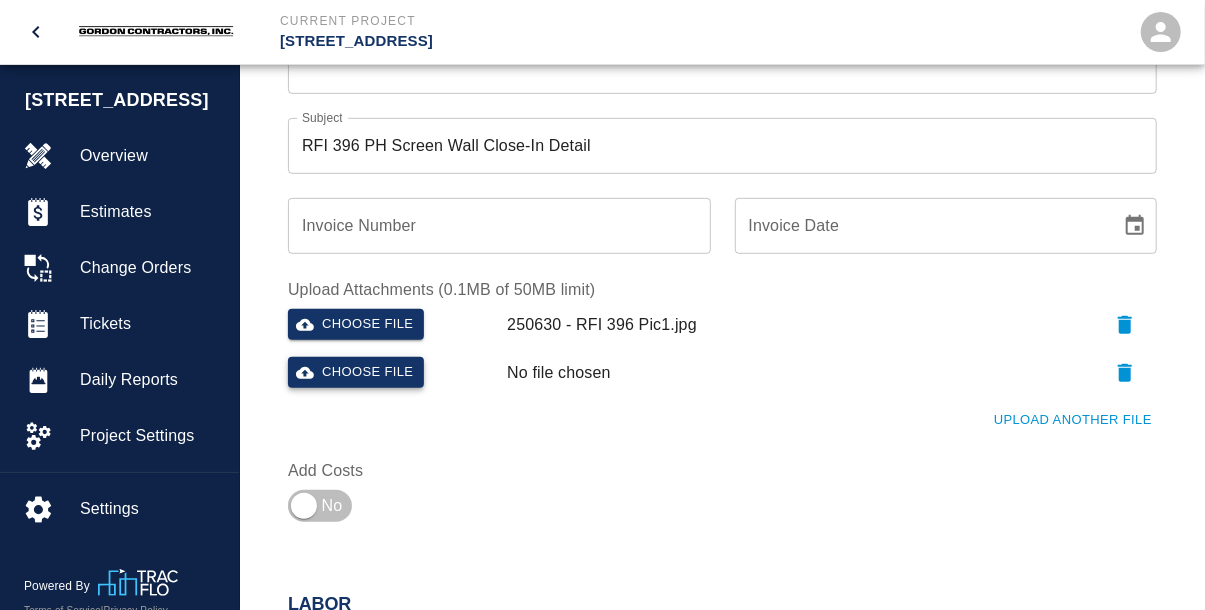click on "Choose file" at bounding box center [356, 372] 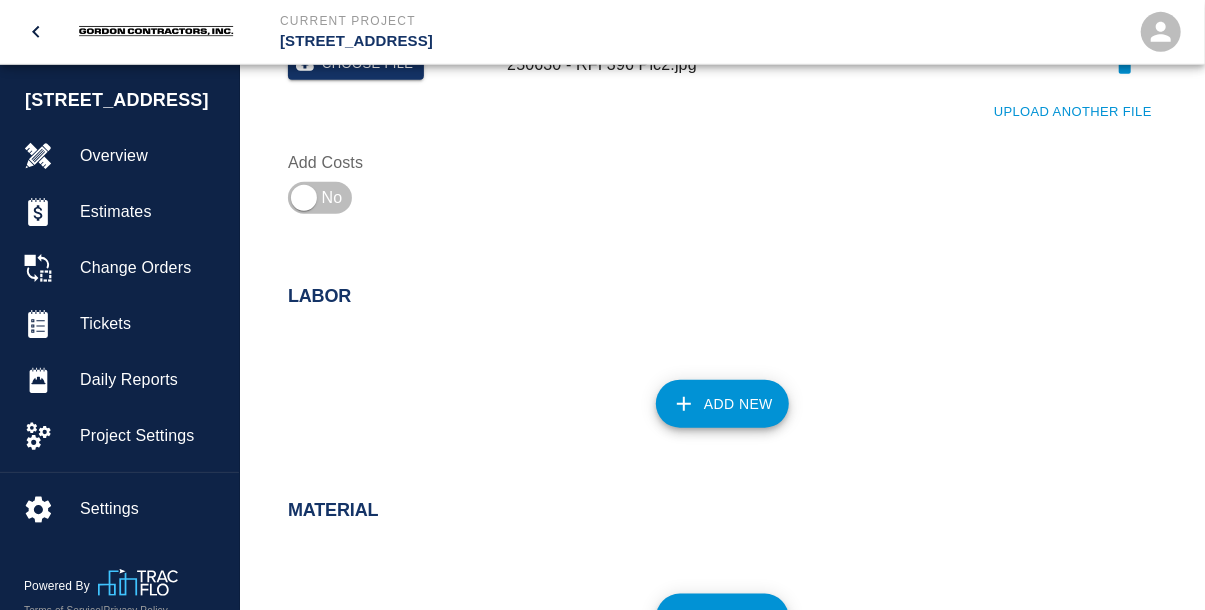 scroll, scrollTop: 832, scrollLeft: 0, axis: vertical 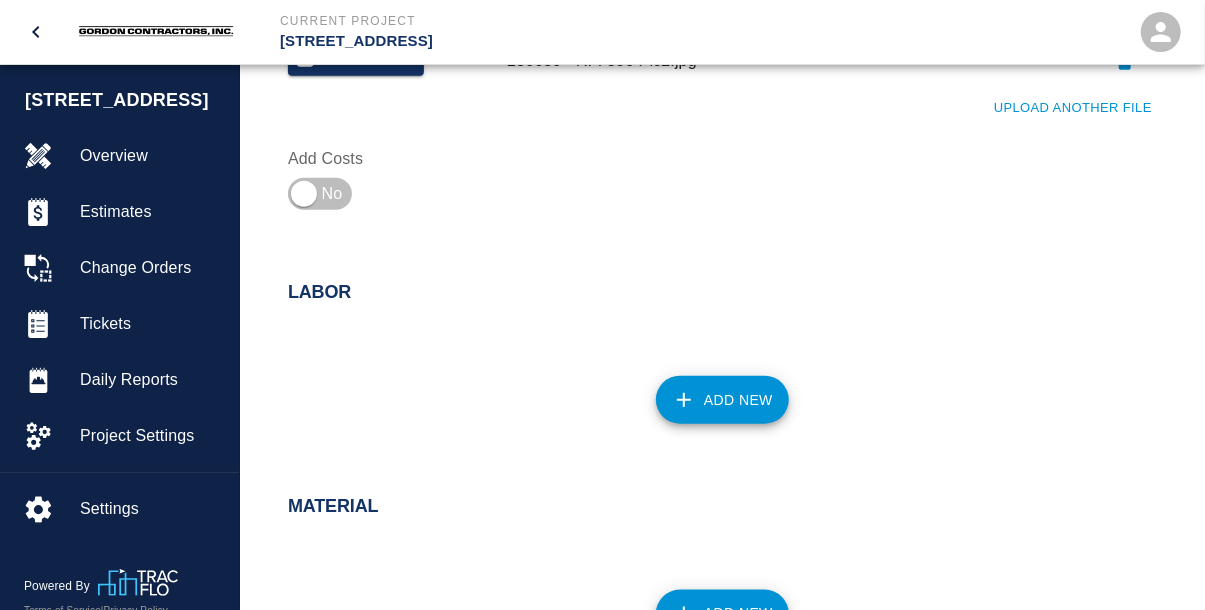 click on "Add New" at bounding box center (722, 400) 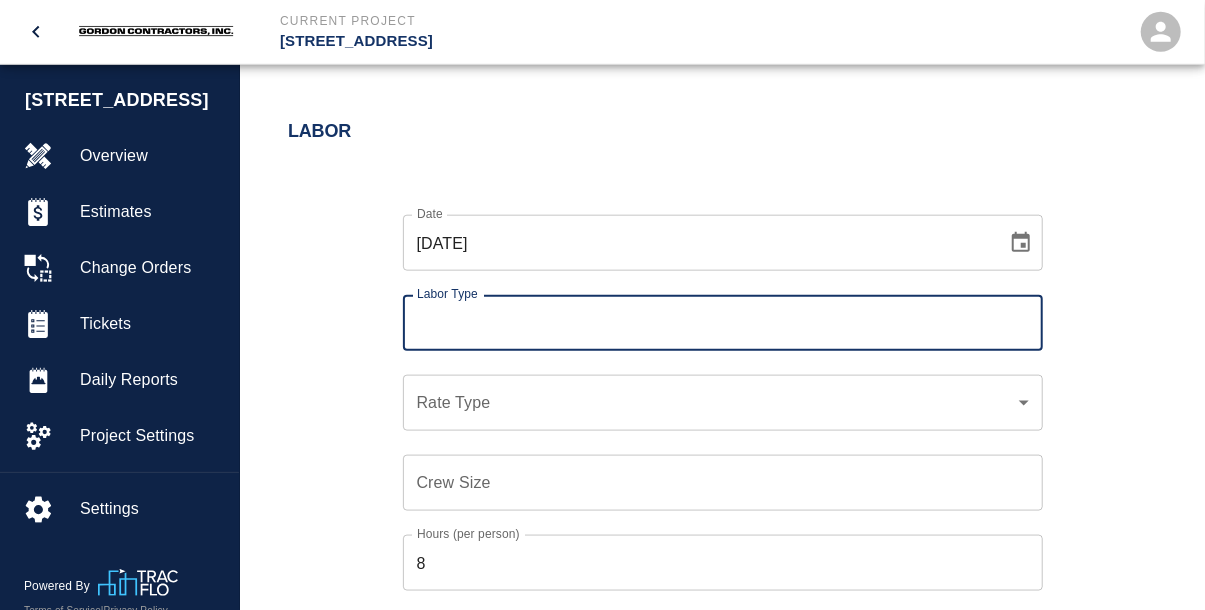 scroll, scrollTop: 1040, scrollLeft: 0, axis: vertical 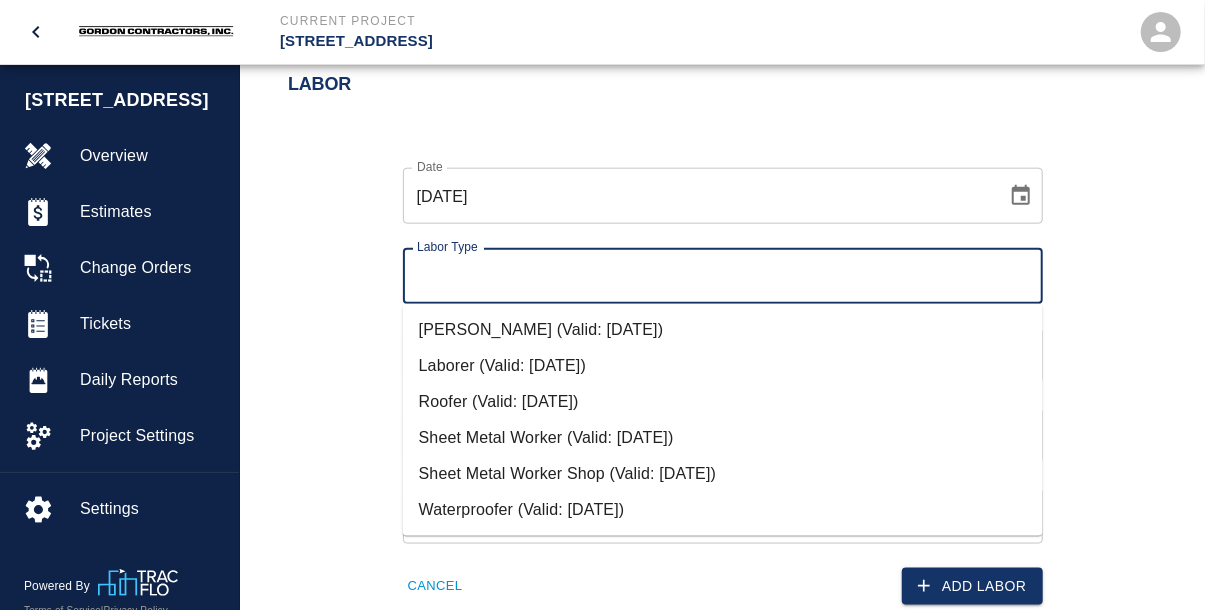 click on "Labor Type" at bounding box center [723, 276] 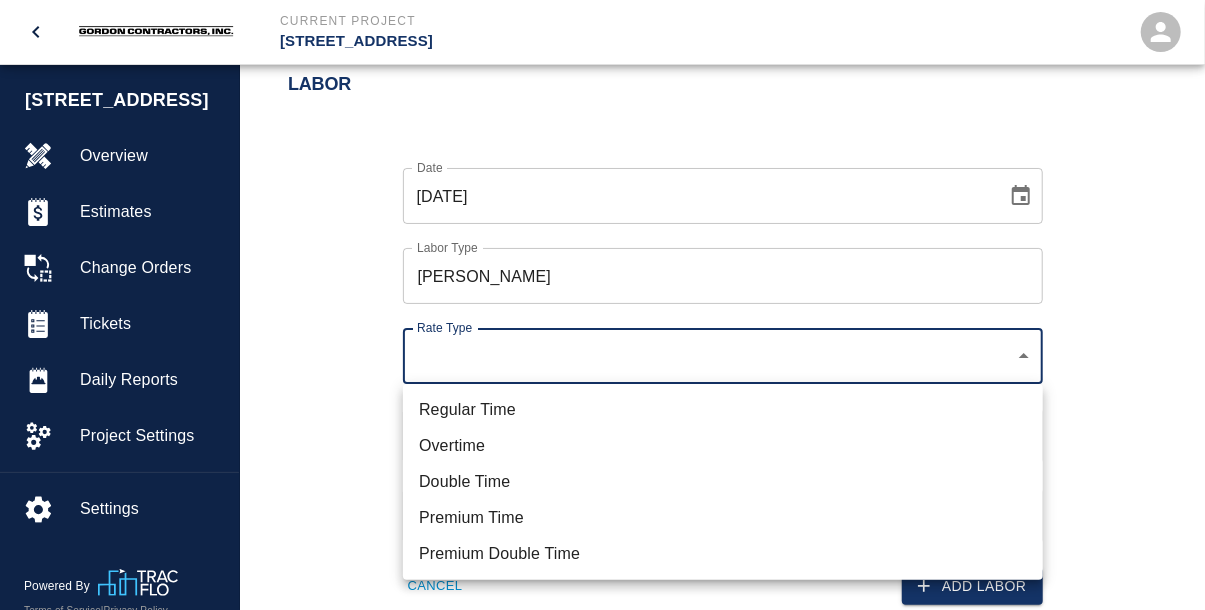 click on "Current Project [STREET_ADDRESS] Home [STREET_ADDRESS] Overview Estimates Change Orders Tickets Daily Reports Project Settings Settings Powered By Terms of Service  |  Privacy Policy Add Ticket Ticket Number Ticket Number PCO Number 022 PCO Number Start Date  [DATE] Start Date  End Date [DATE] End Date Work Description Insulation and PUMA per RFI 396 details x Work Description Notes x Notes Subject RFI 396 PH Screen Wall Close-In Detail Subject Invoice Number Invoice Number Invoice Date Invoice Date Upload Attachments (0.2MB of 50MB limit) Choose file 250630 - RFI 396 Pic1.jpg Choose file 250630 - RFI 396 Pic2.jpg Upload Another File Add Costs Labor Date [DATE] Date Labor Type [PERSON_NAME] Labor Type Rate Type ​ Rate Type Crew Size Crew Size Hours (per person) 8 Hours (per person) Cancel Add Labor Material Add New Equipment Add New Cancel Create Ticket [PERSON_NAME] [EMAIL_ADDRESS][DOMAIN_NAME] Integrations Edit Profile Logout $18k Regular Time Overtime Double Time Premium Time" at bounding box center [602, -735] 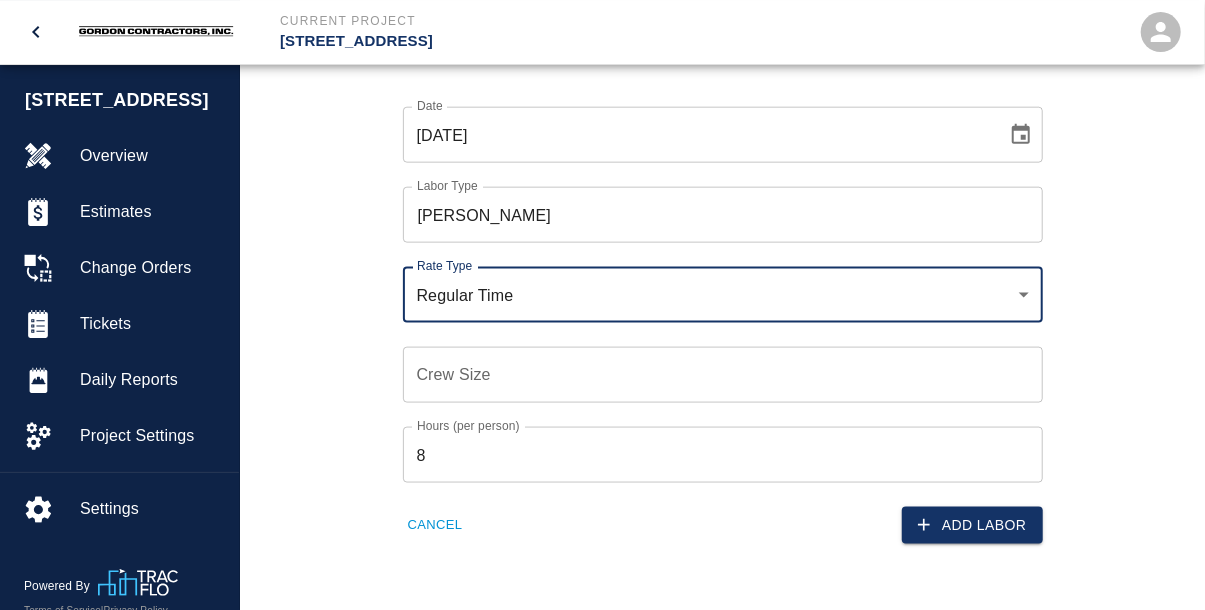 scroll, scrollTop: 1144, scrollLeft: 0, axis: vertical 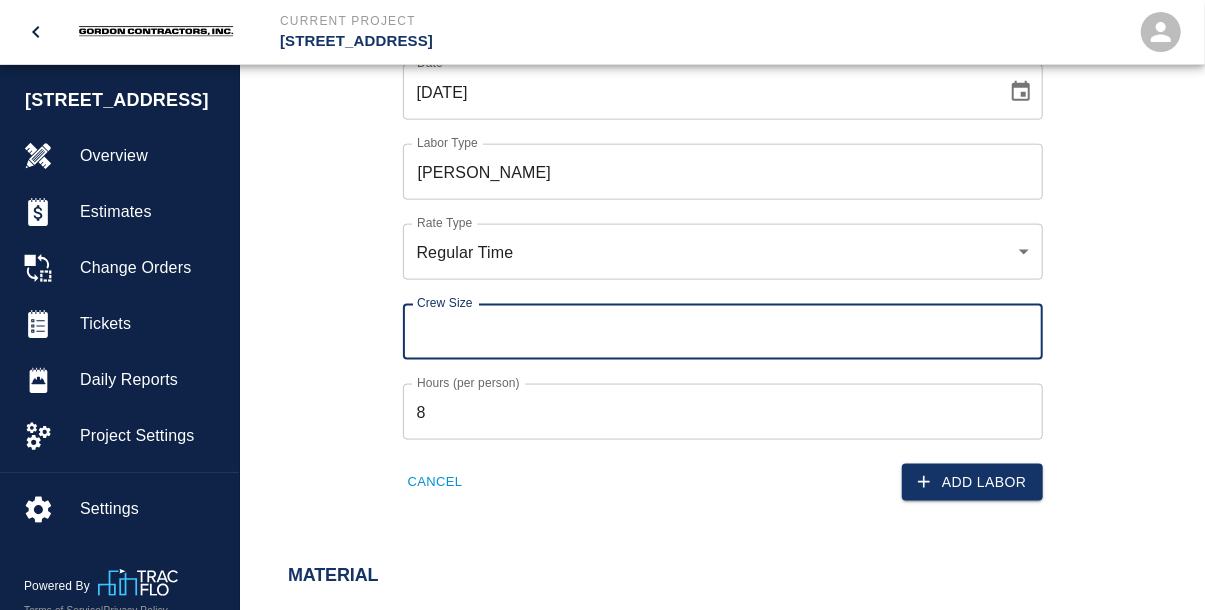 click on "Crew Size" at bounding box center [723, 332] 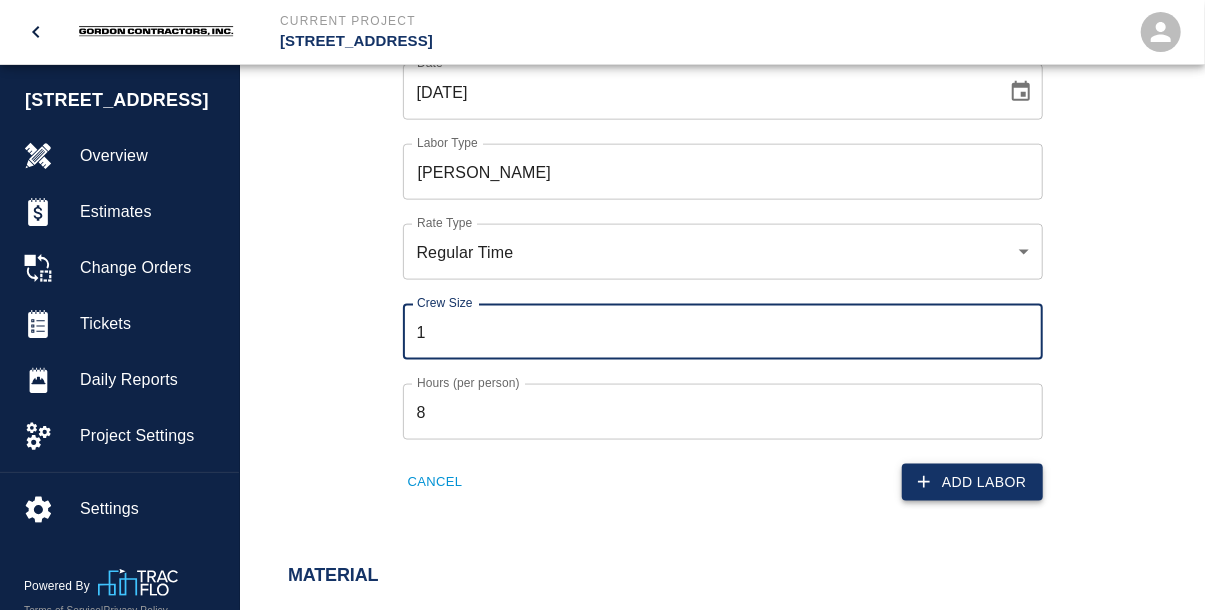 type on "1" 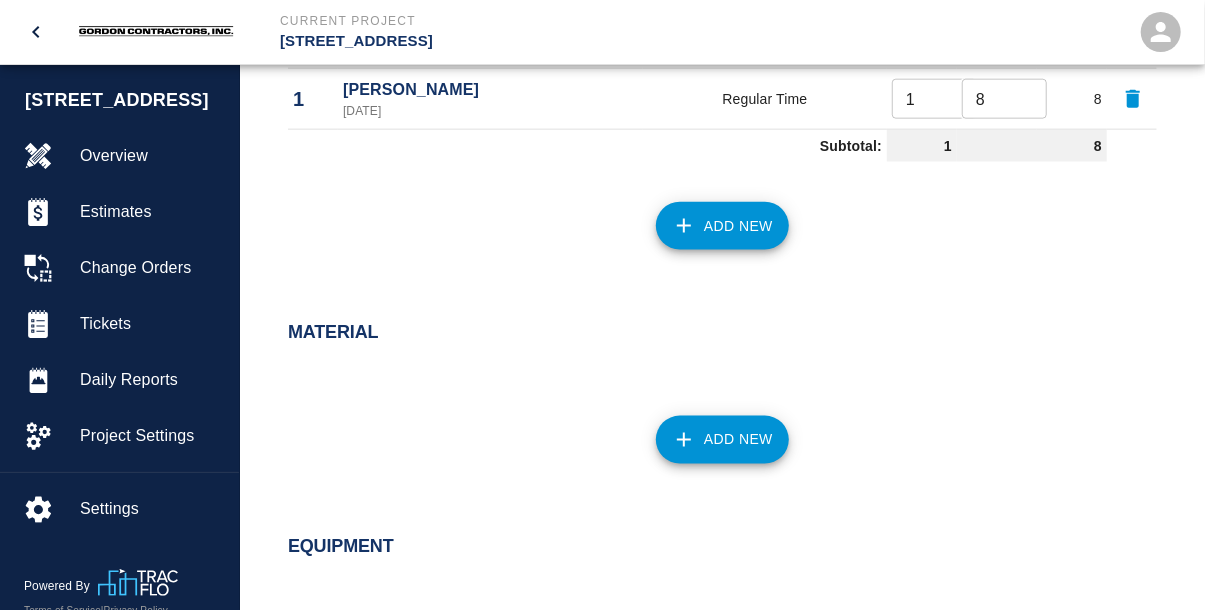 scroll, scrollTop: 1040, scrollLeft: 0, axis: vertical 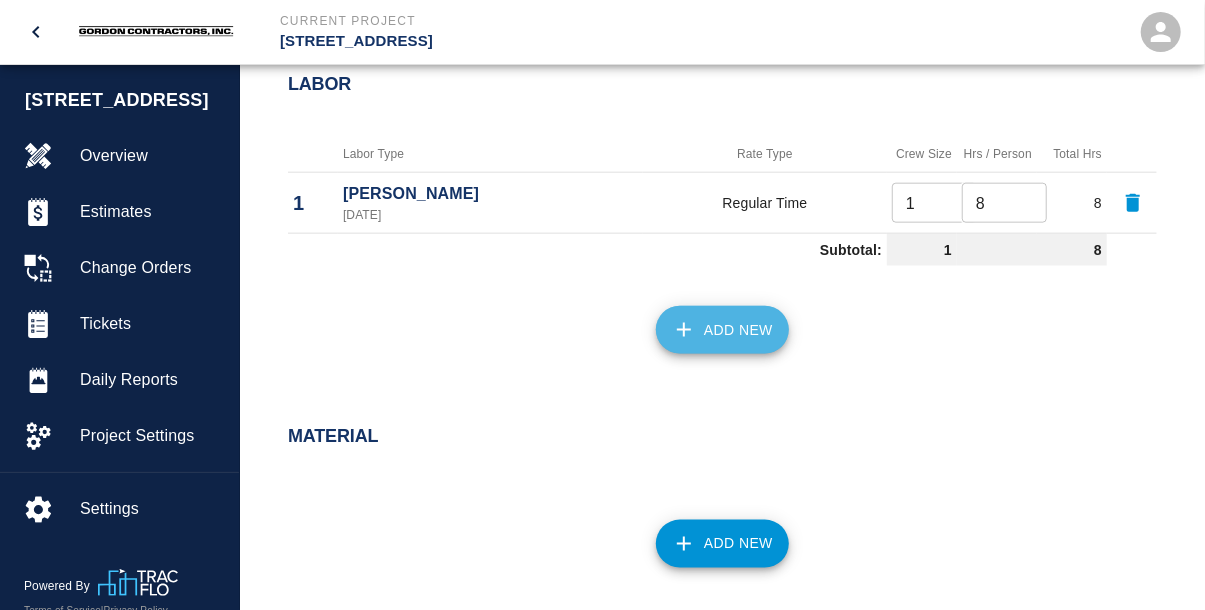 click on "Add New" at bounding box center [722, 330] 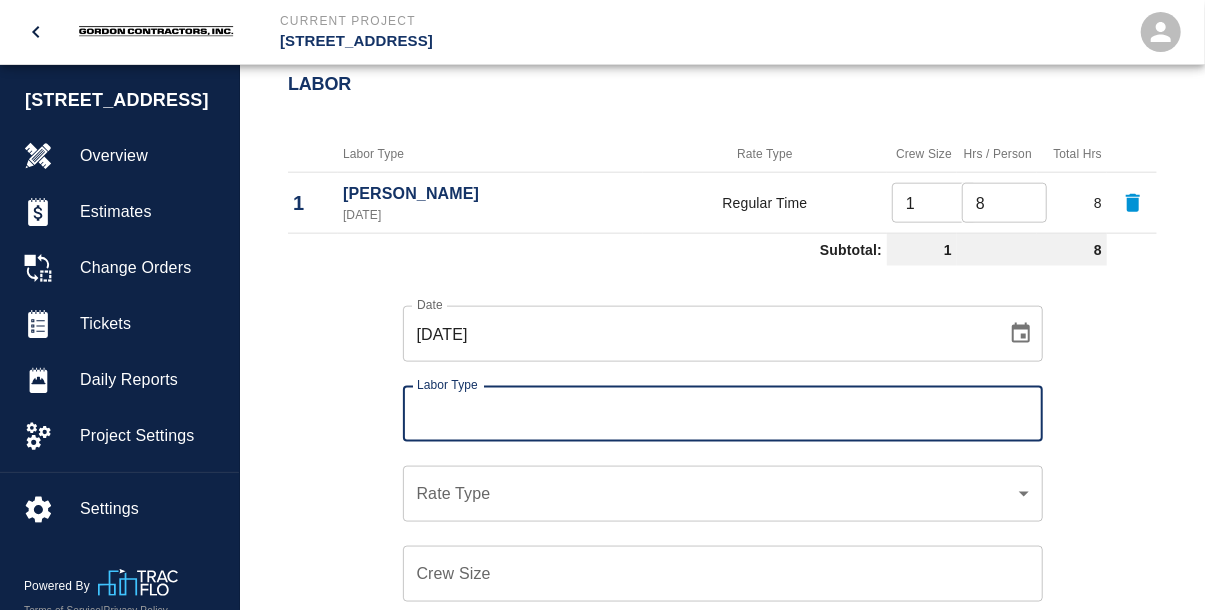 click on "Labor Type" at bounding box center [723, 414] 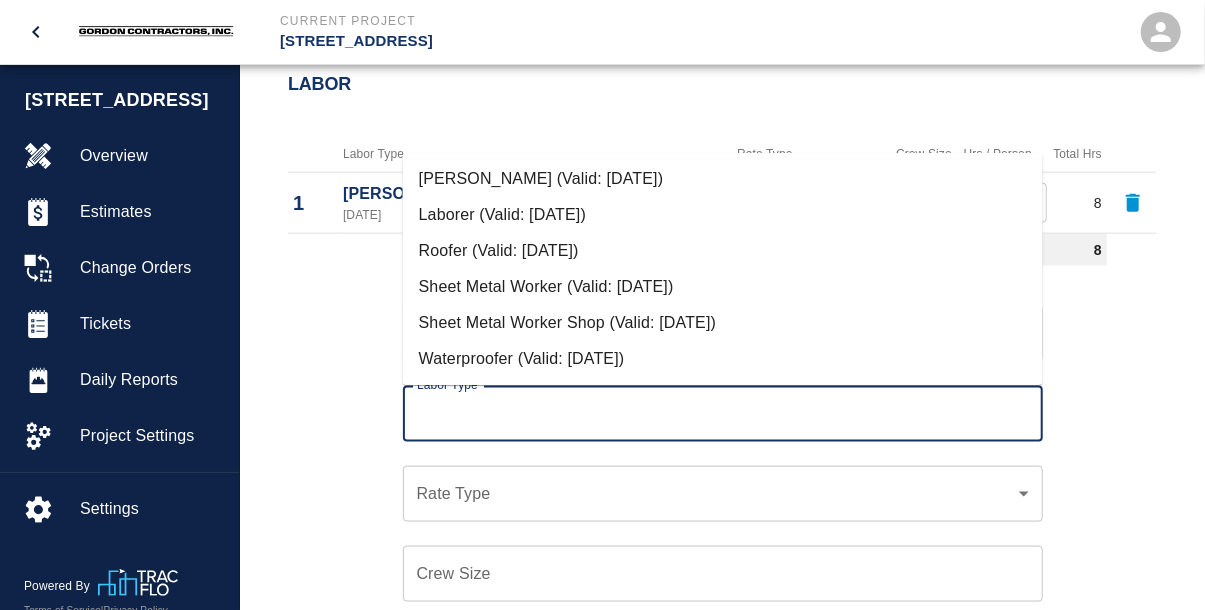 click on "Roofer (Valid: [DATE])" at bounding box center [723, 251] 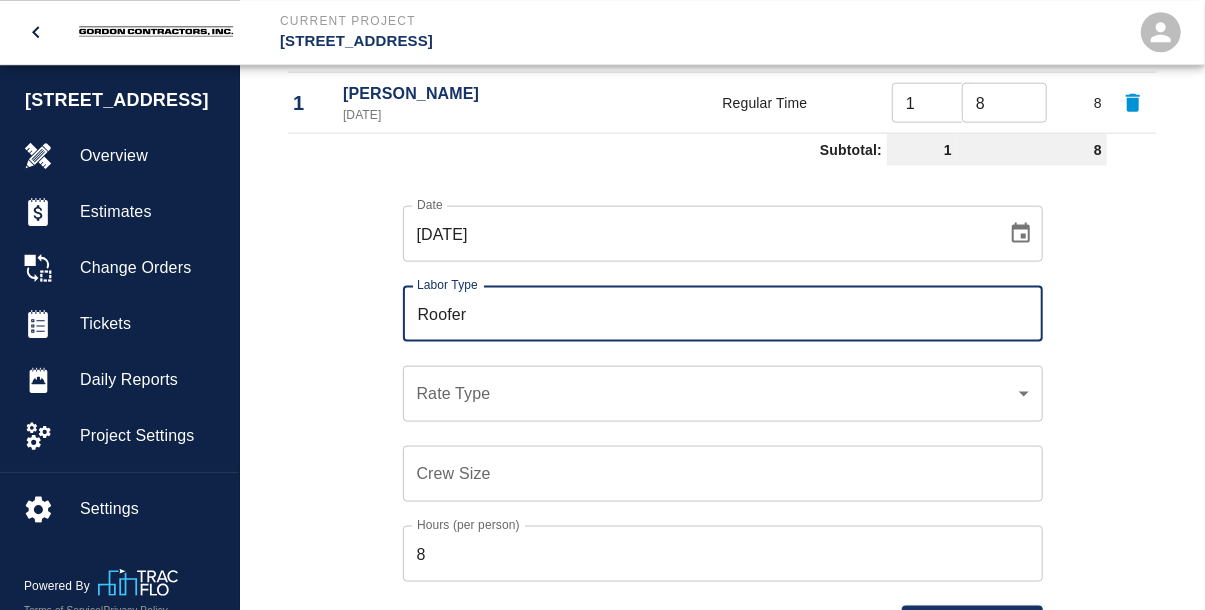 scroll, scrollTop: 1144, scrollLeft: 0, axis: vertical 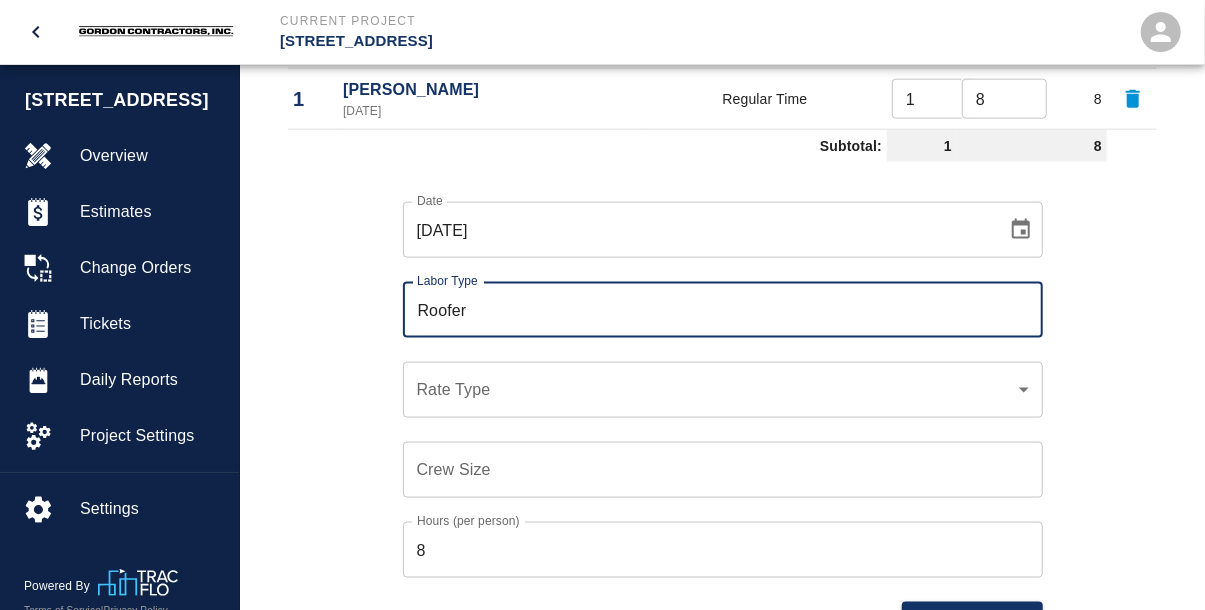 click on "Current Project [STREET_ADDRESS] Home [STREET_ADDRESS] Overview Estimates Change Orders Tickets Daily Reports Project Settings Settings Powered By Terms of Service  |  Privacy Policy Add Ticket Ticket Number Ticket Number PCO Number 022 PCO Number Start Date  [DATE] Start Date  End Date [DATE] End Date Work Description Insulation and PUMA per RFI 396 details x Work Description Notes x Notes Subject RFI 396 PH Screen Wall Close-In Detail Subject Invoice Number Invoice Number Invoice Date Invoice Date Upload Attachments (0.2MB of 50MB limit) Choose file 250630 - RFI 396 Pic1.jpg Choose file 250630 - RFI 396 Pic2.jpg Upload Another File Add Costs Labor Labor Type Rate Type Crew Size Hrs / Person Total Hrs 1 [PERSON_NAME] [DATE] Regular Time 1 ​ 8 ​ 8 Subtotal: 1 8 Date [DATE] Date Labor Type Roofer Labor Type Rate Type ​ Rate Type Crew Size Crew Size Hours (per person) 8 Hours (per person) Cancel Add Labor Material Add New Equipment Add New Cancel Create Ticket [PERSON_NAME] Logout" at bounding box center [602, -839] 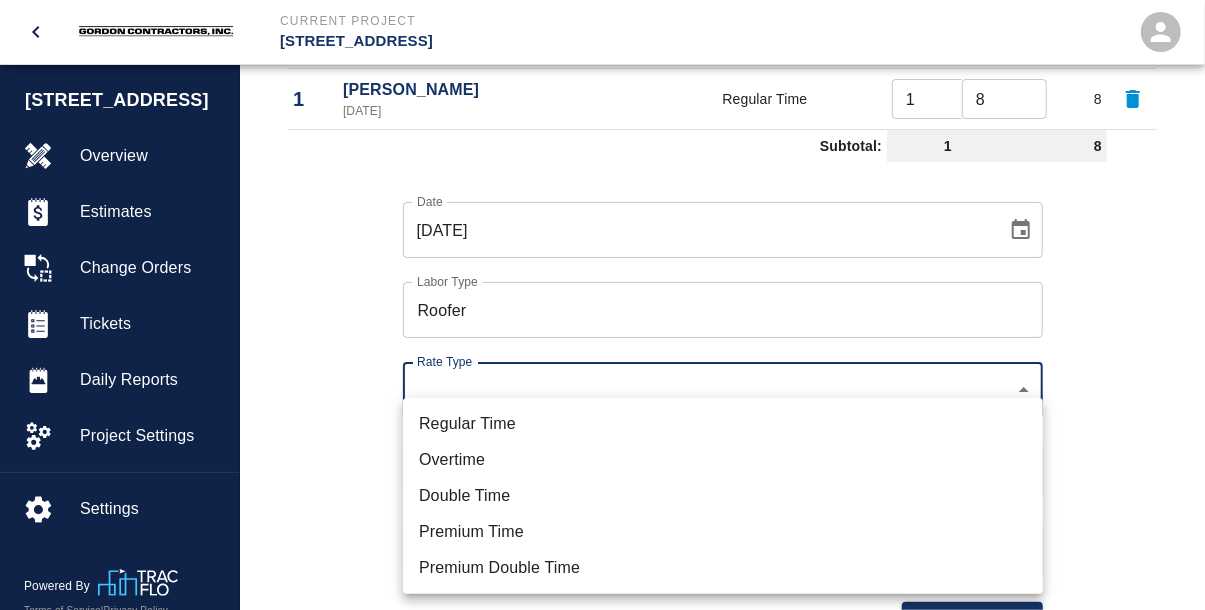 click on "Regular Time" at bounding box center [723, 424] 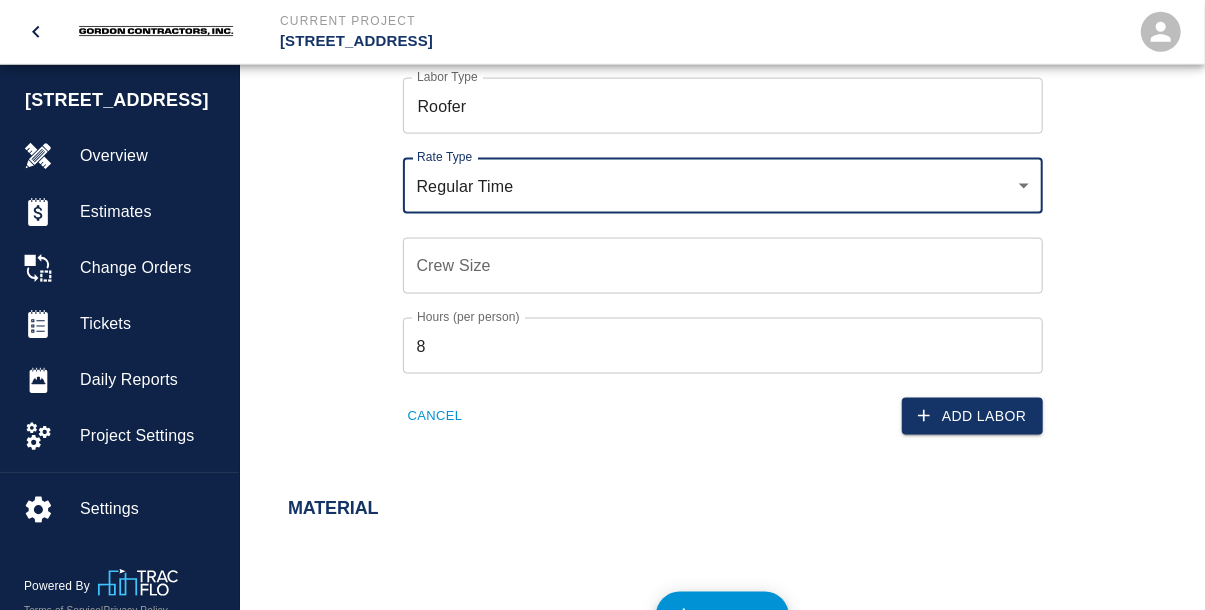 scroll, scrollTop: 1352, scrollLeft: 0, axis: vertical 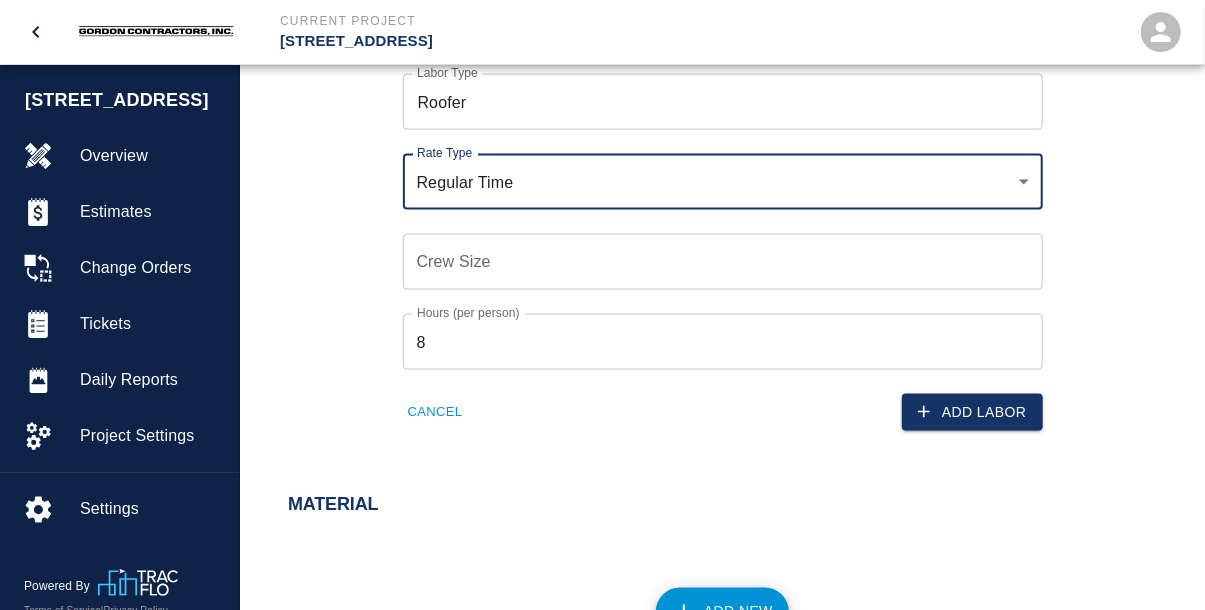 click on "Crew Size" at bounding box center [723, 262] 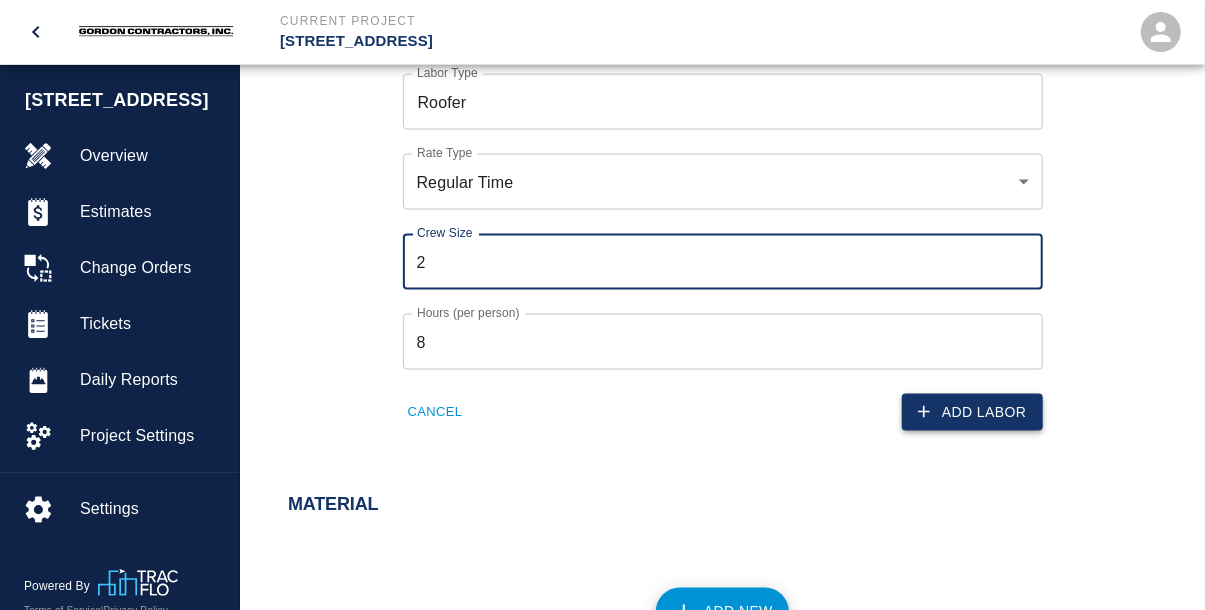 type on "2" 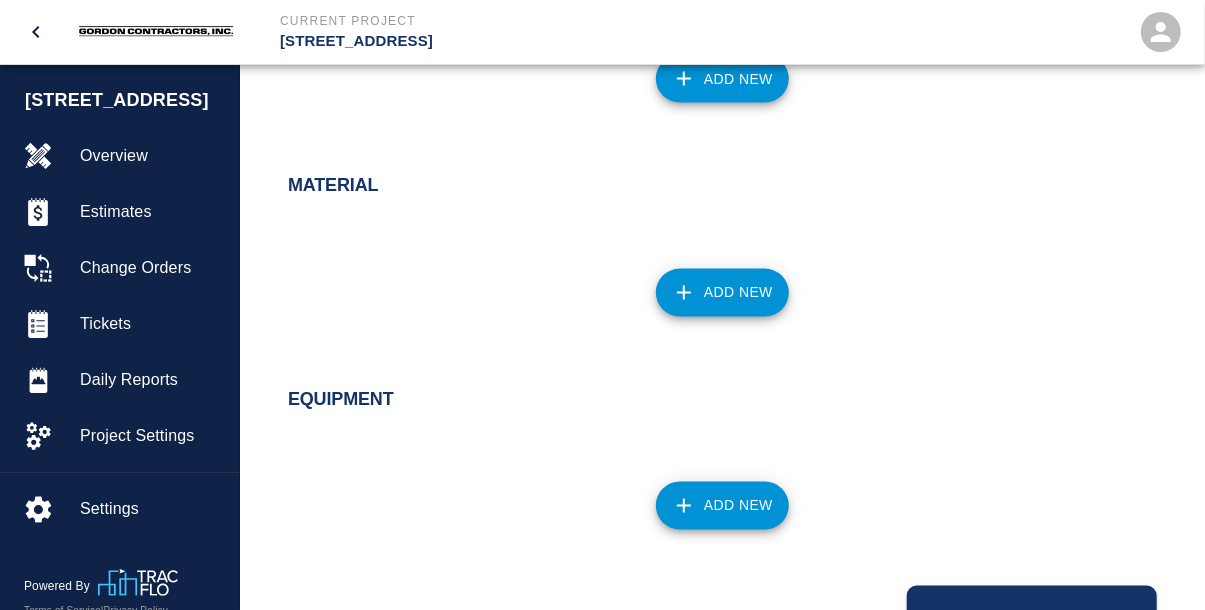 scroll, scrollTop: 1412, scrollLeft: 0, axis: vertical 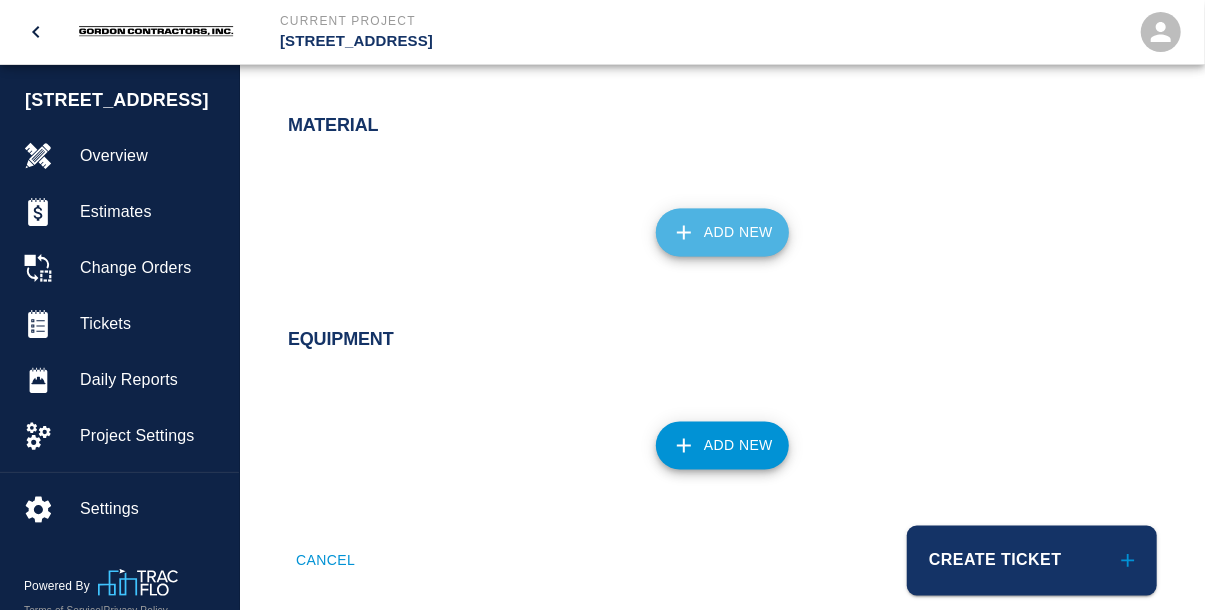 click on "Add New" at bounding box center (722, 233) 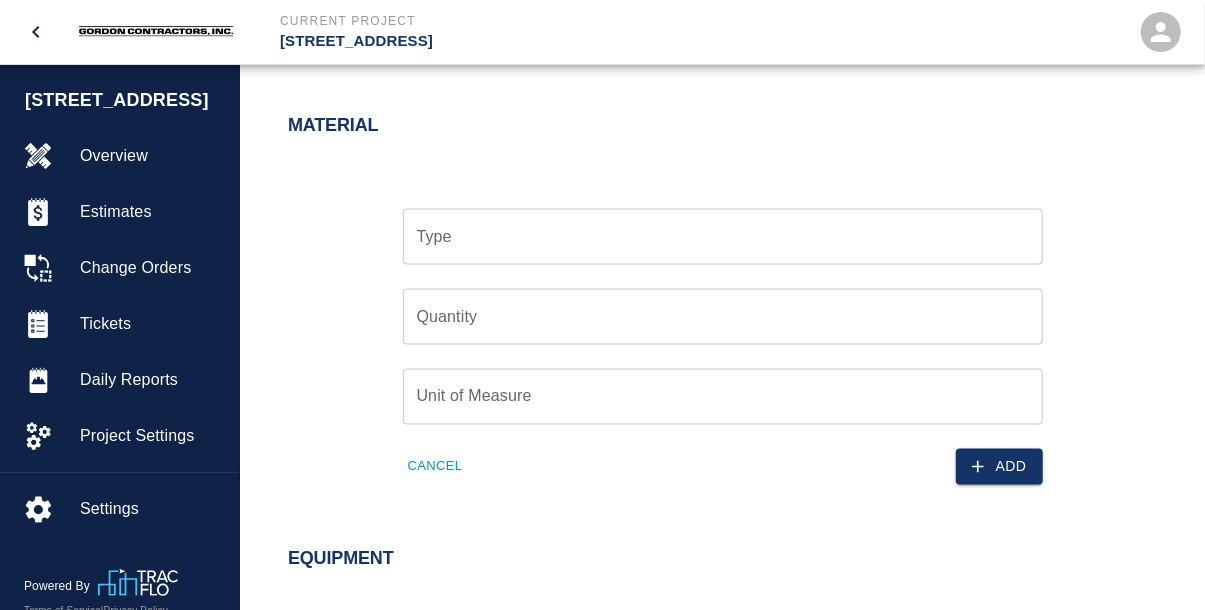 click on "Type" at bounding box center (723, 237) 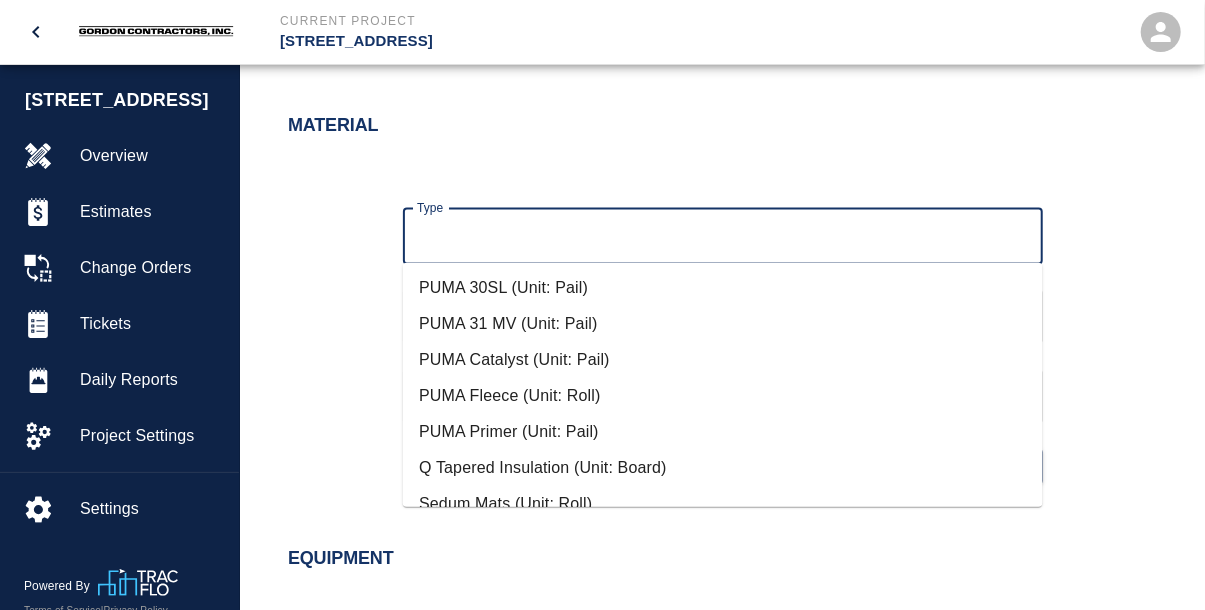scroll, scrollTop: 756, scrollLeft: 0, axis: vertical 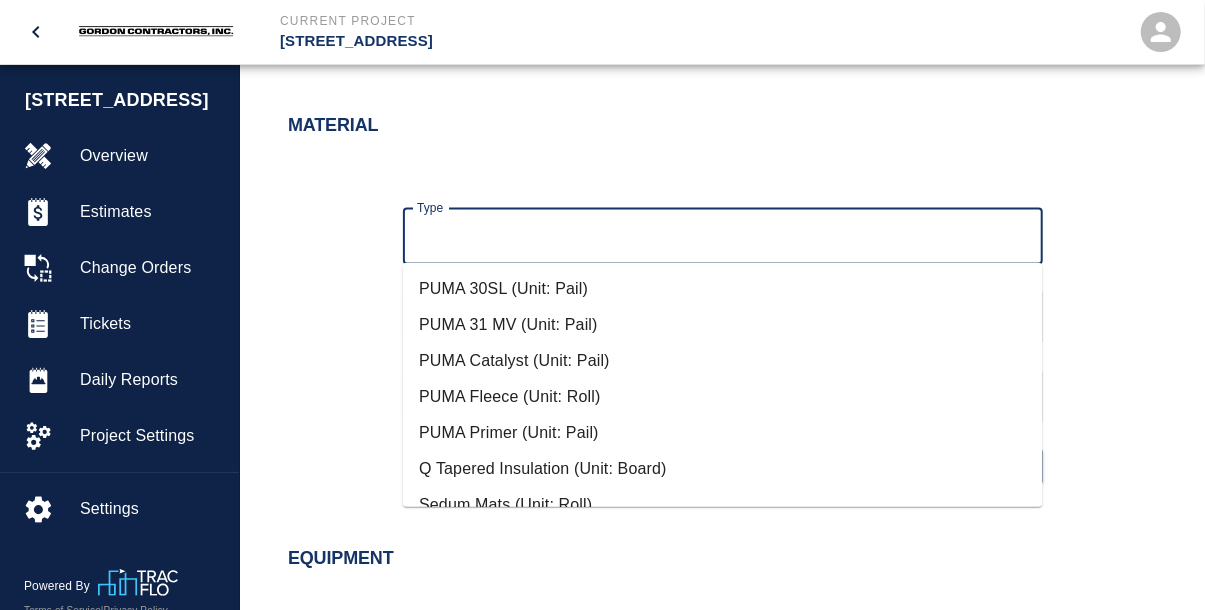 click on "PUMA Primer (Unit: Pail)" at bounding box center [723, 433] 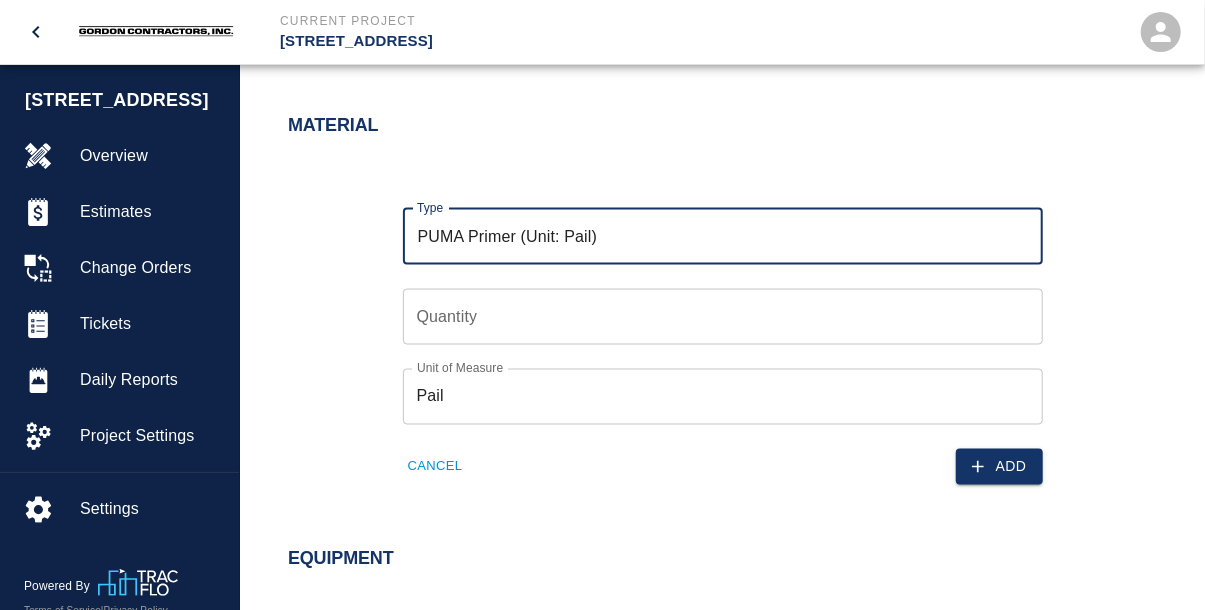 click on "Quantity" at bounding box center (723, 317) 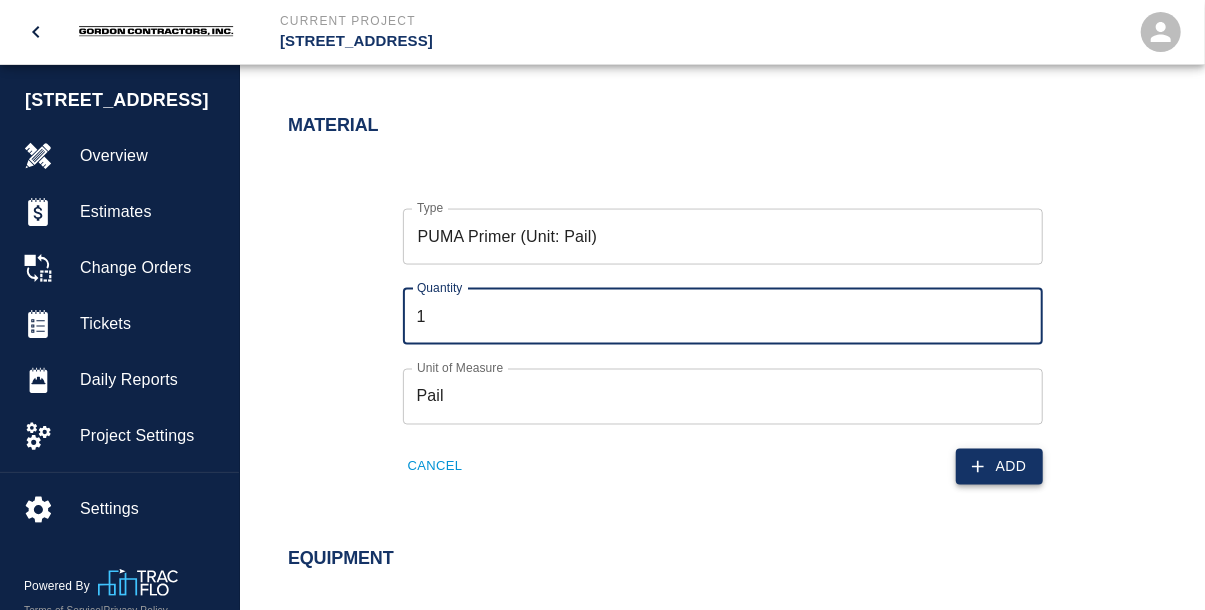 type on "1" 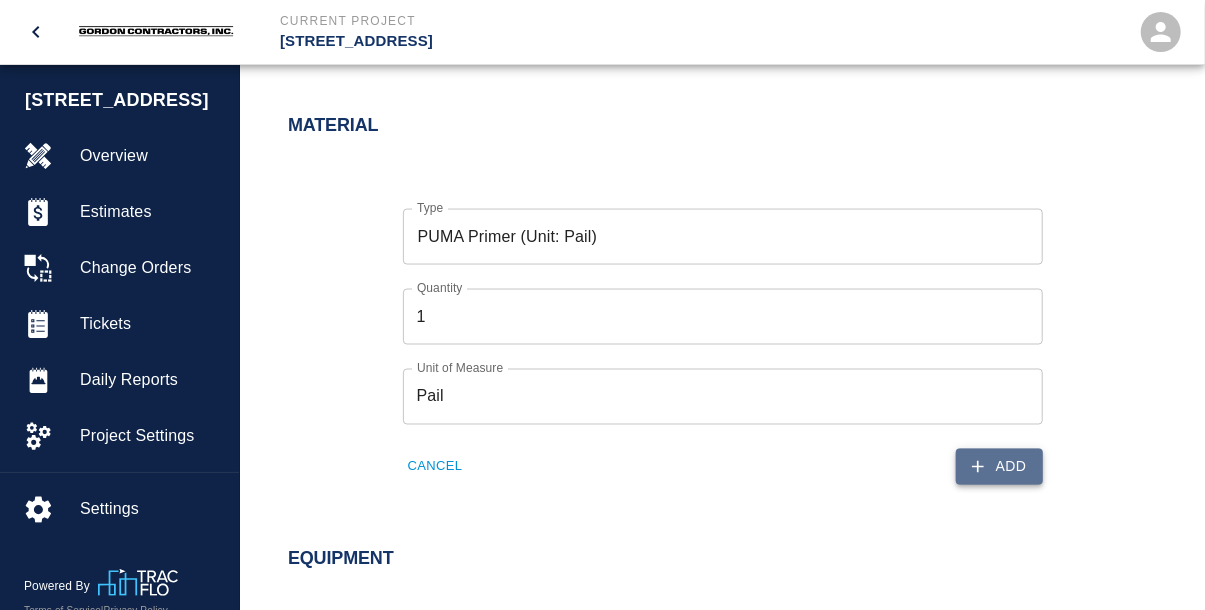 click 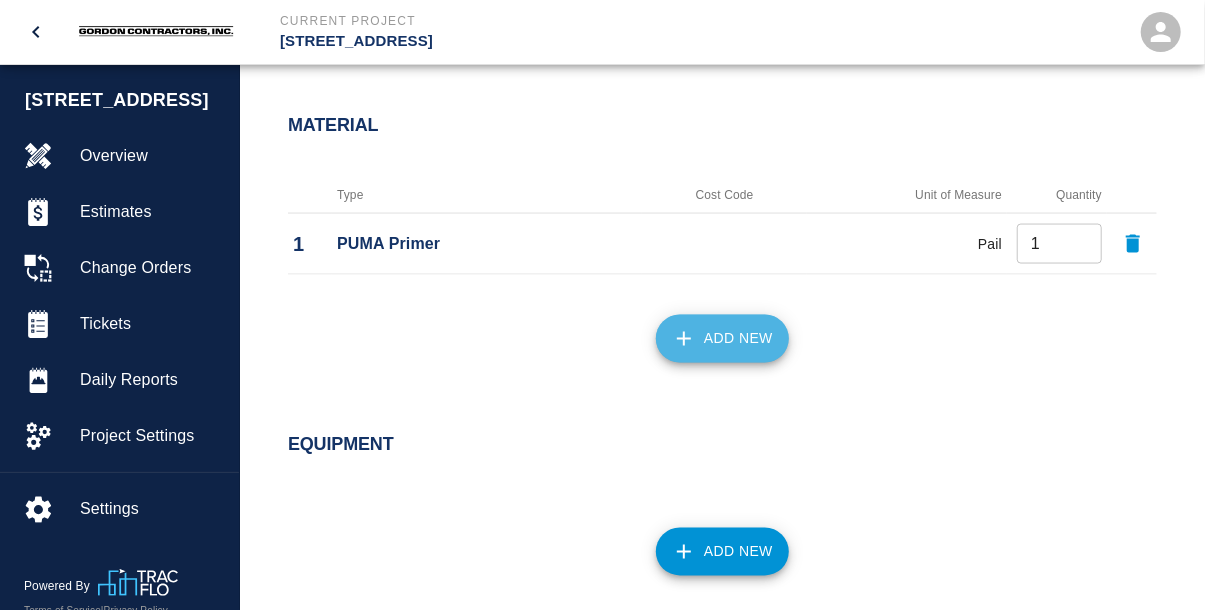 click on "Add New" at bounding box center [722, 339] 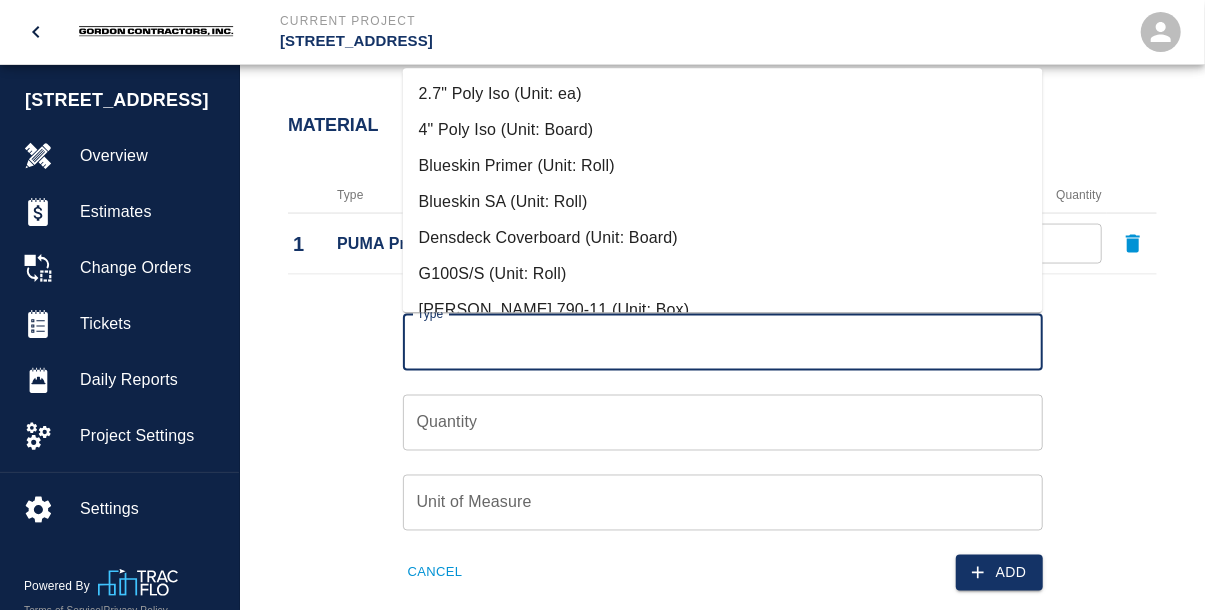 click on "Type" at bounding box center [723, 343] 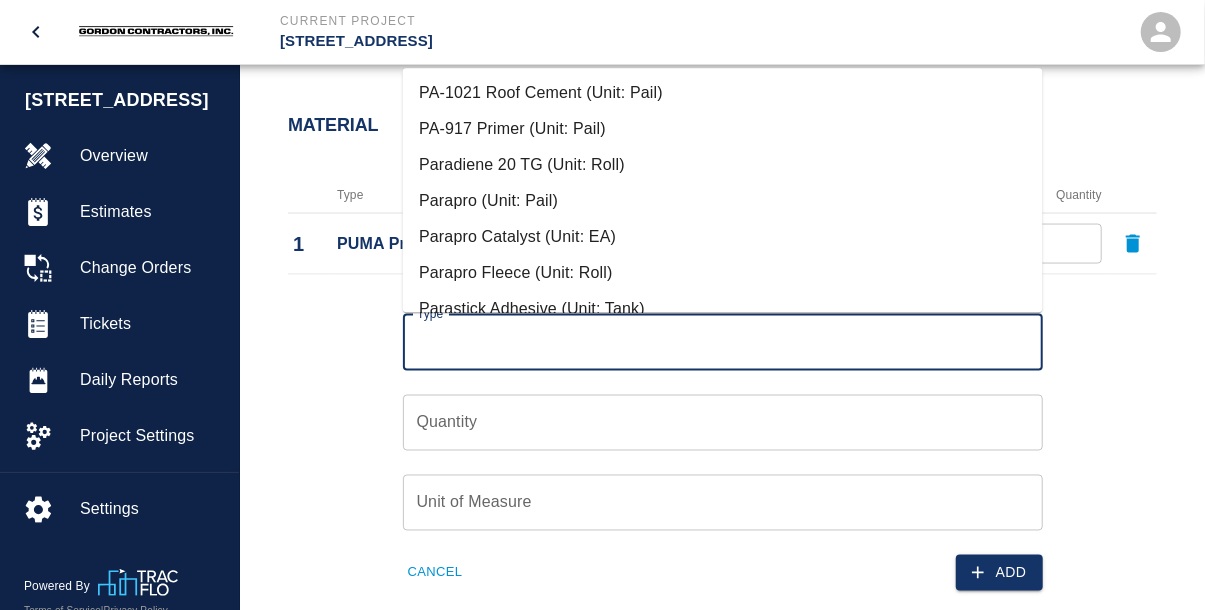 scroll, scrollTop: 648, scrollLeft: 0, axis: vertical 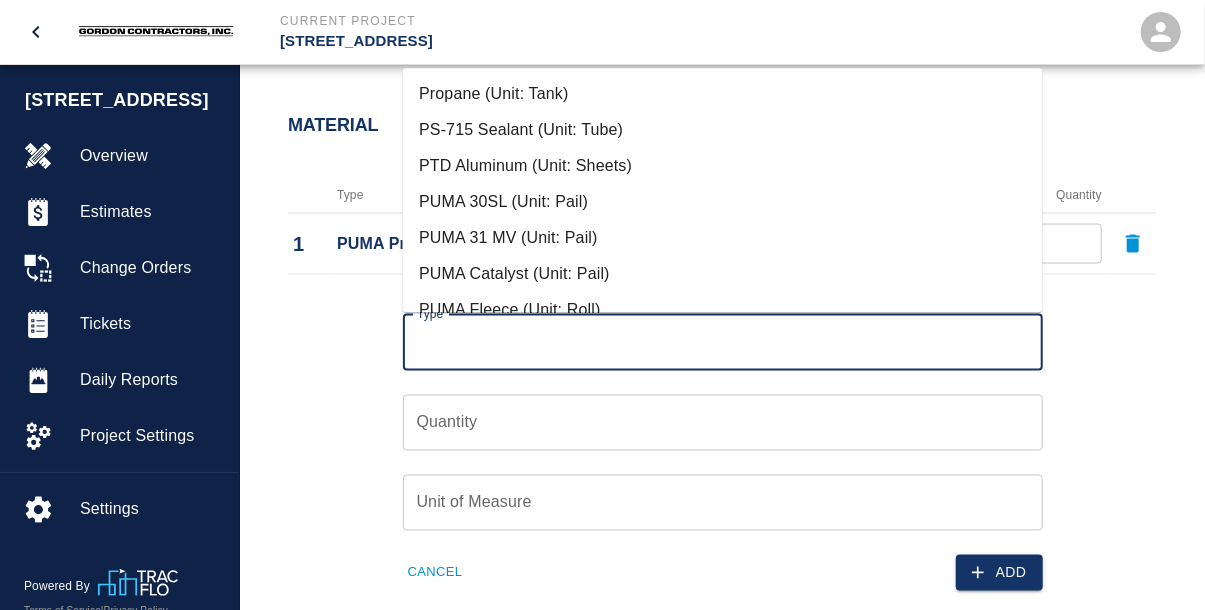 click on "PUMA 31 MV (Unit: Pail)" at bounding box center [723, 239] 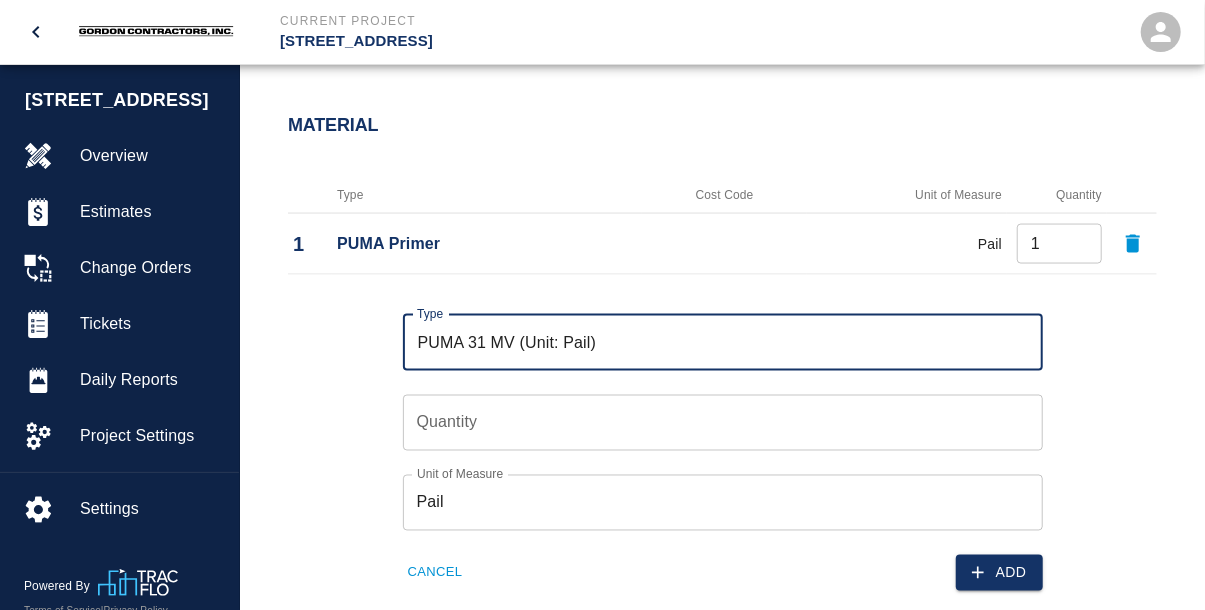 click on "Quantity" at bounding box center (723, 423) 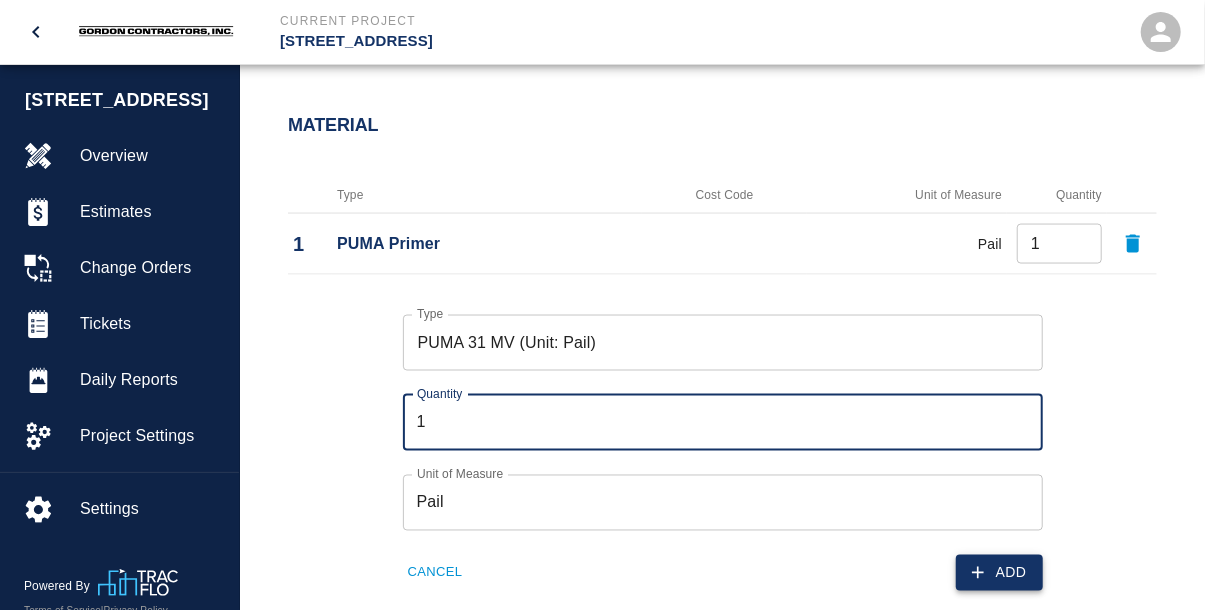 type on "1" 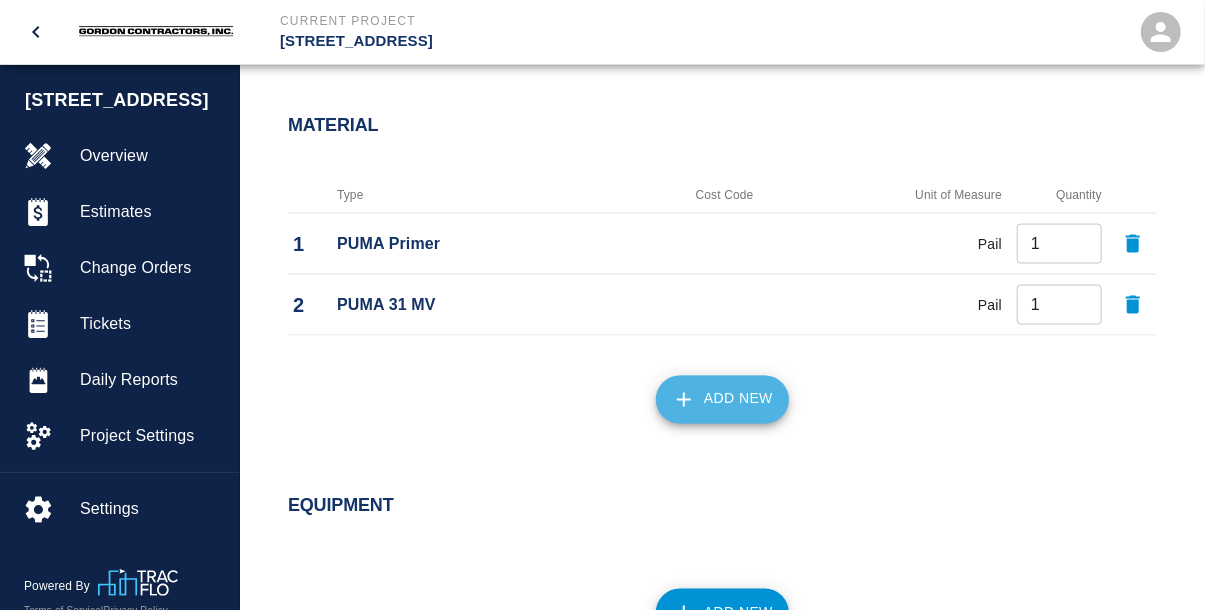 click on "Add New" at bounding box center (722, 400) 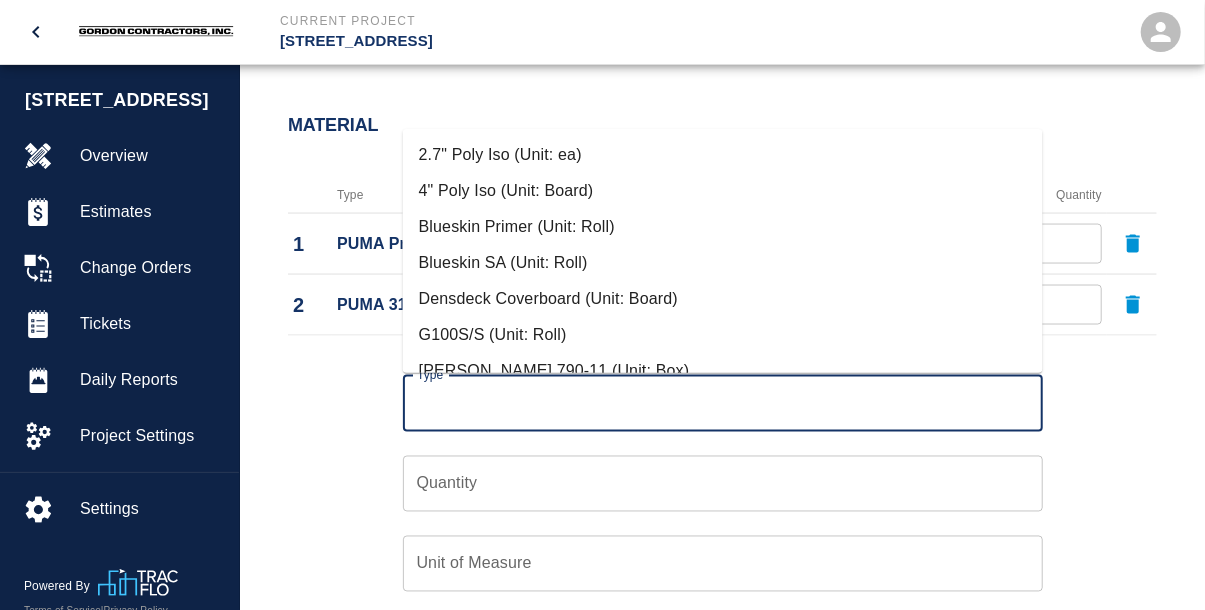 click on "Type" at bounding box center (723, 404) 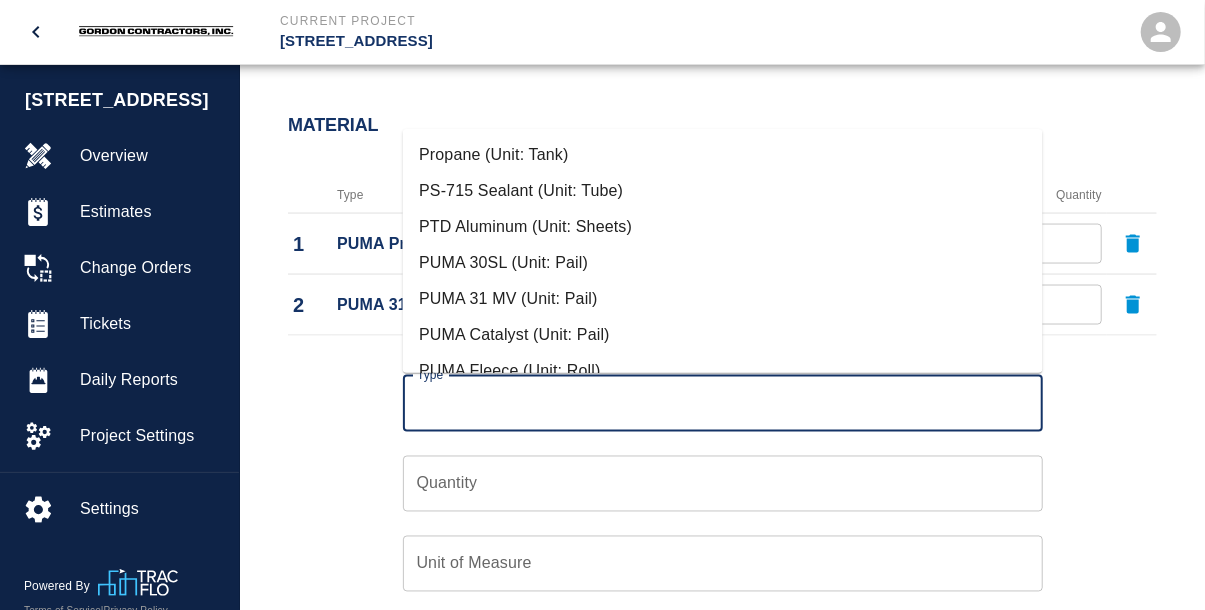 scroll, scrollTop: 756, scrollLeft: 0, axis: vertical 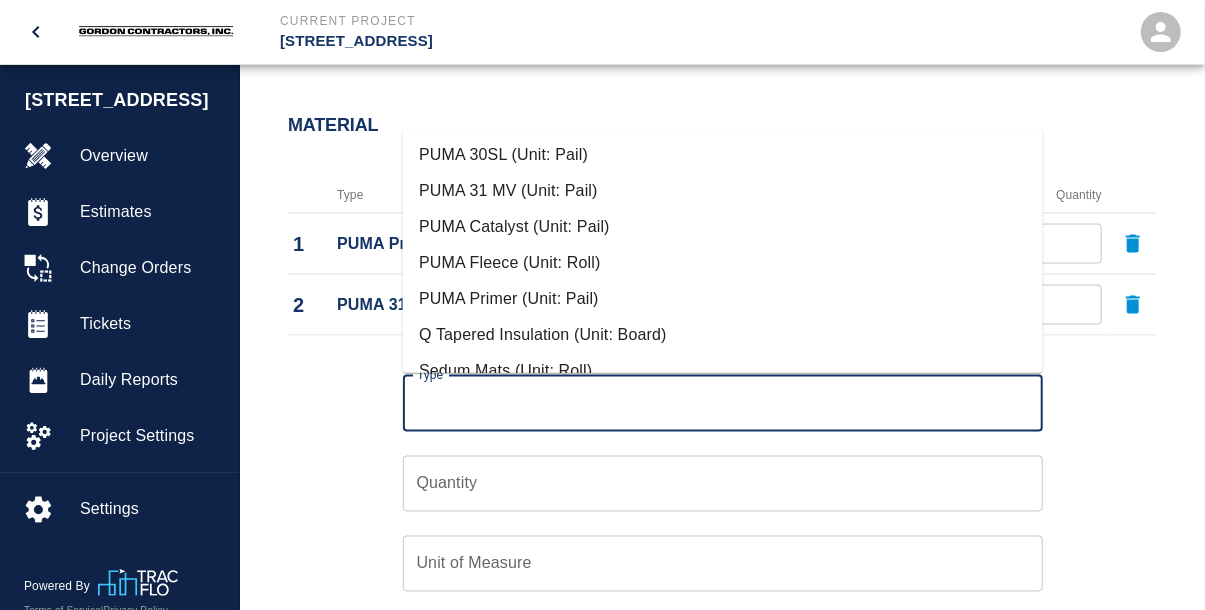 click on "PUMA Fleece (Unit: Roll)" at bounding box center [723, 263] 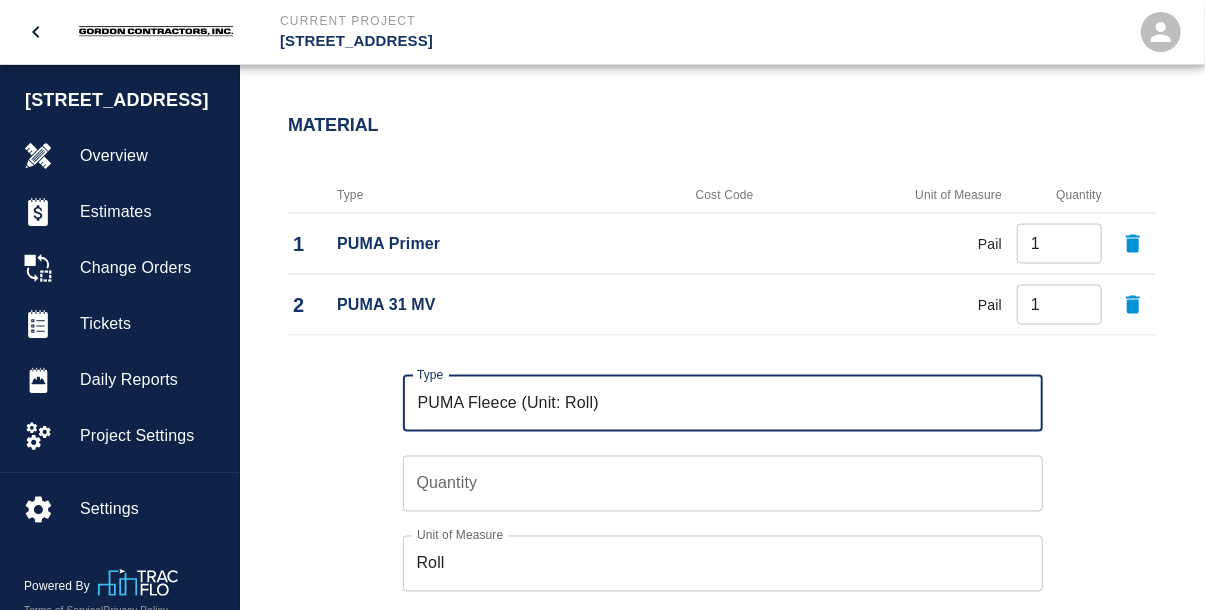click on "Quantity" at bounding box center [723, 484] 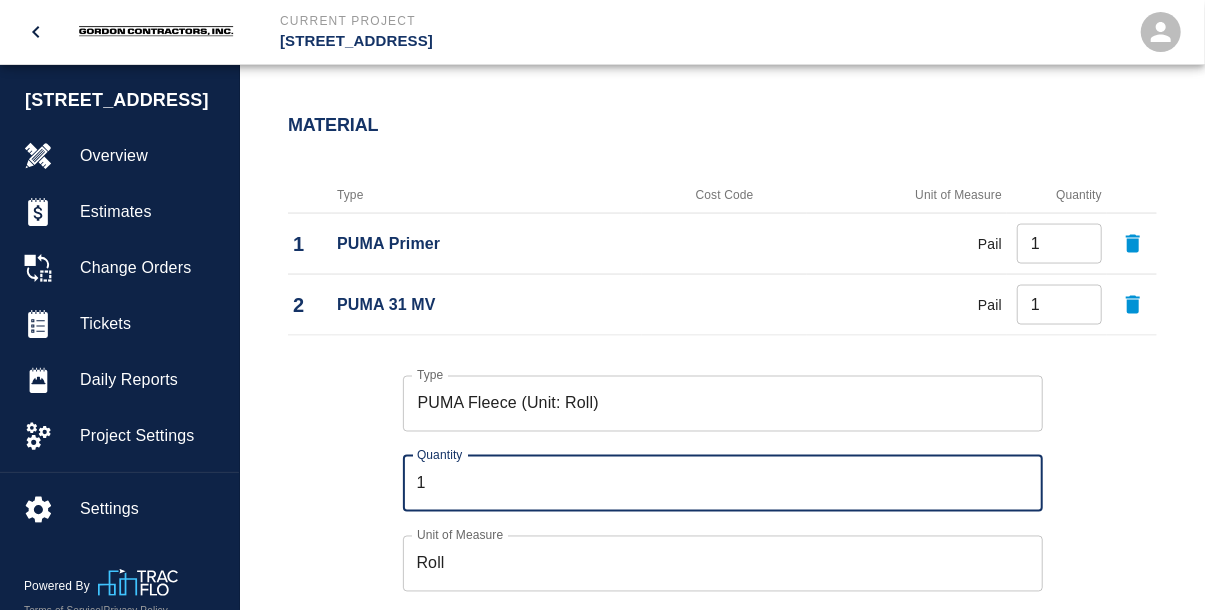 scroll, scrollTop: 1724, scrollLeft: 0, axis: vertical 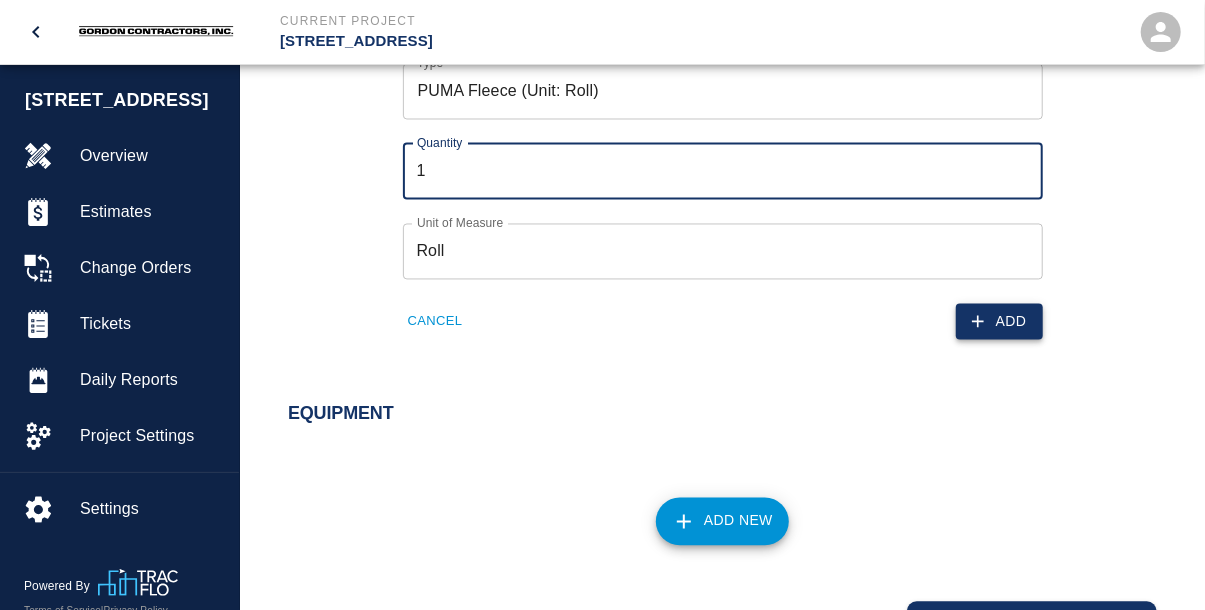 type on "1" 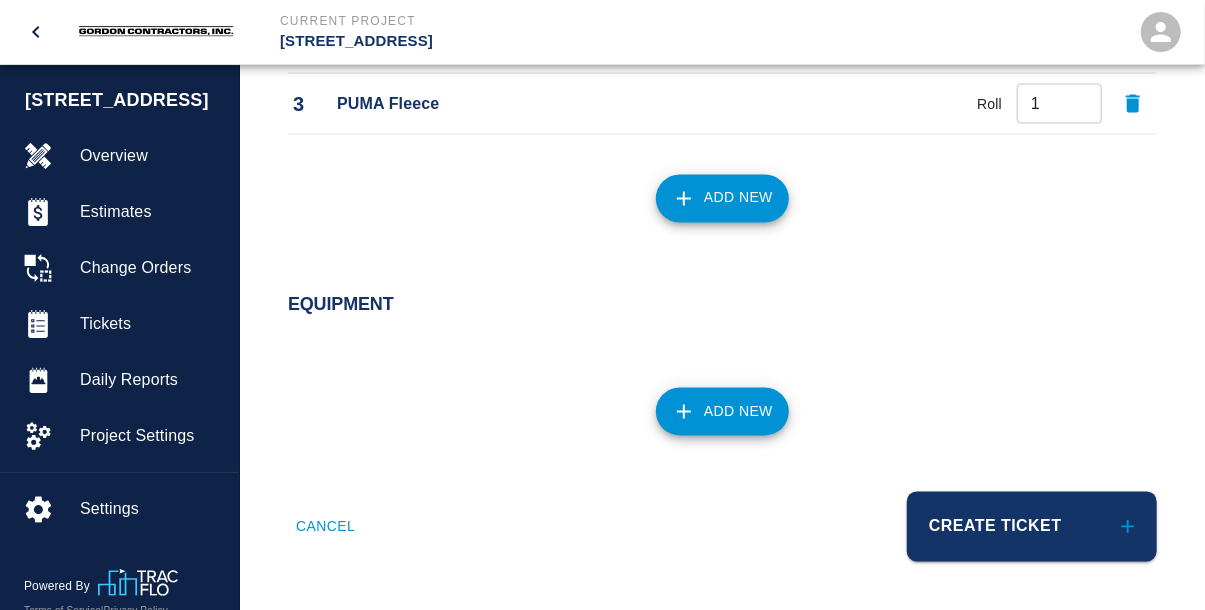 scroll, scrollTop: 1672, scrollLeft: 0, axis: vertical 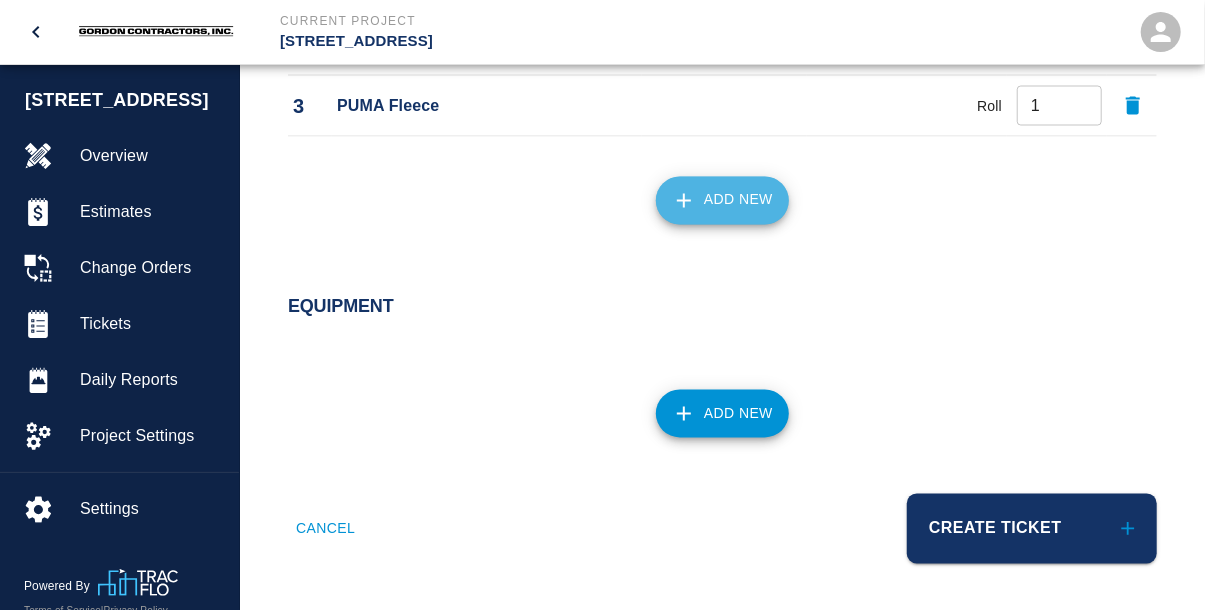 click on "Add New" at bounding box center [722, 201] 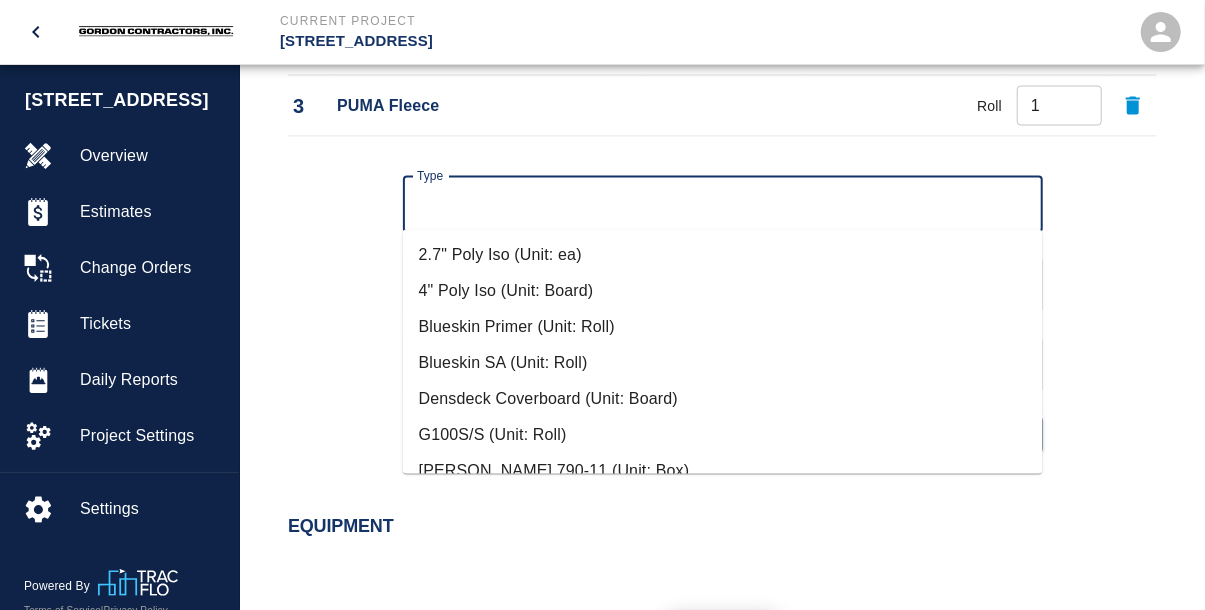 click on "Type" at bounding box center (723, 205) 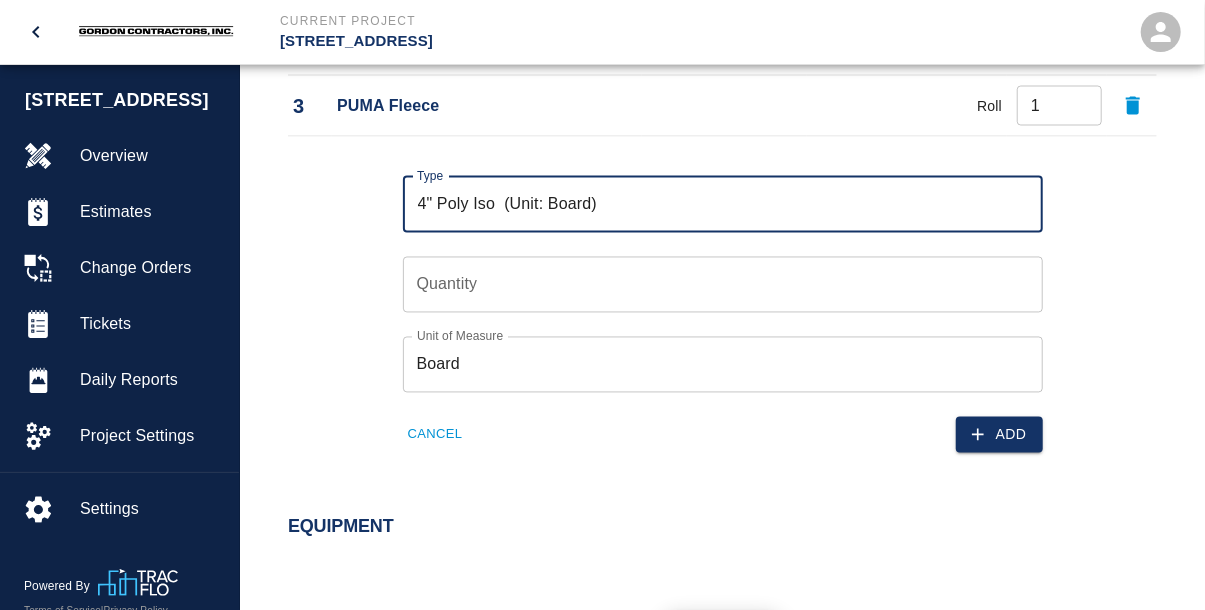 click on "Quantity" at bounding box center [723, 285] 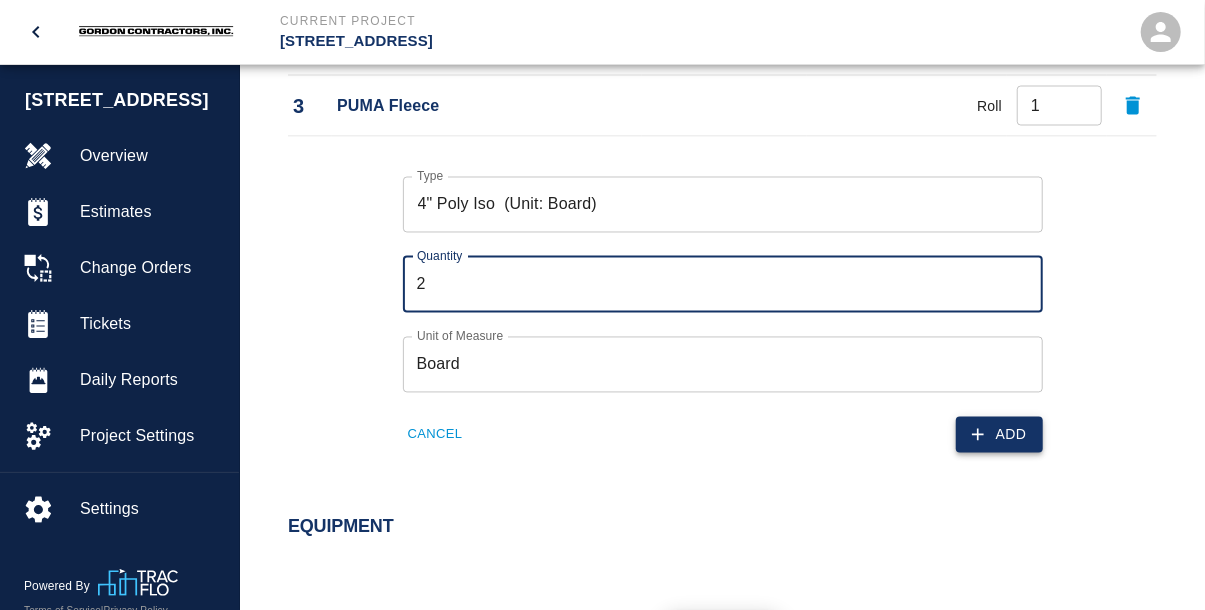 type on "2" 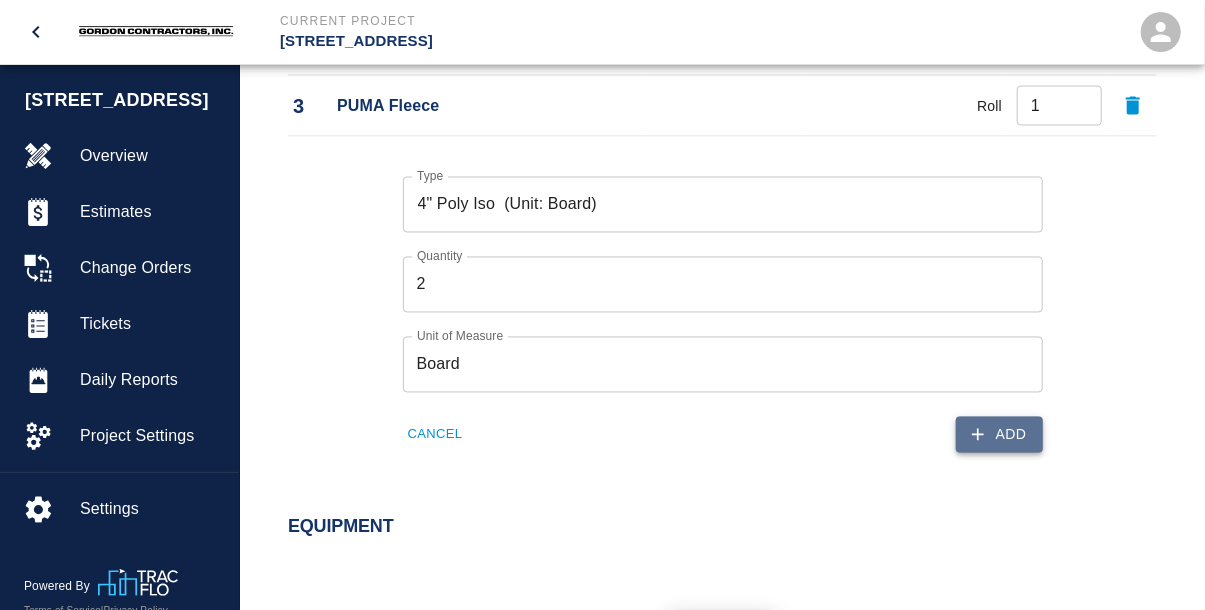 click on "Add" at bounding box center (999, 435) 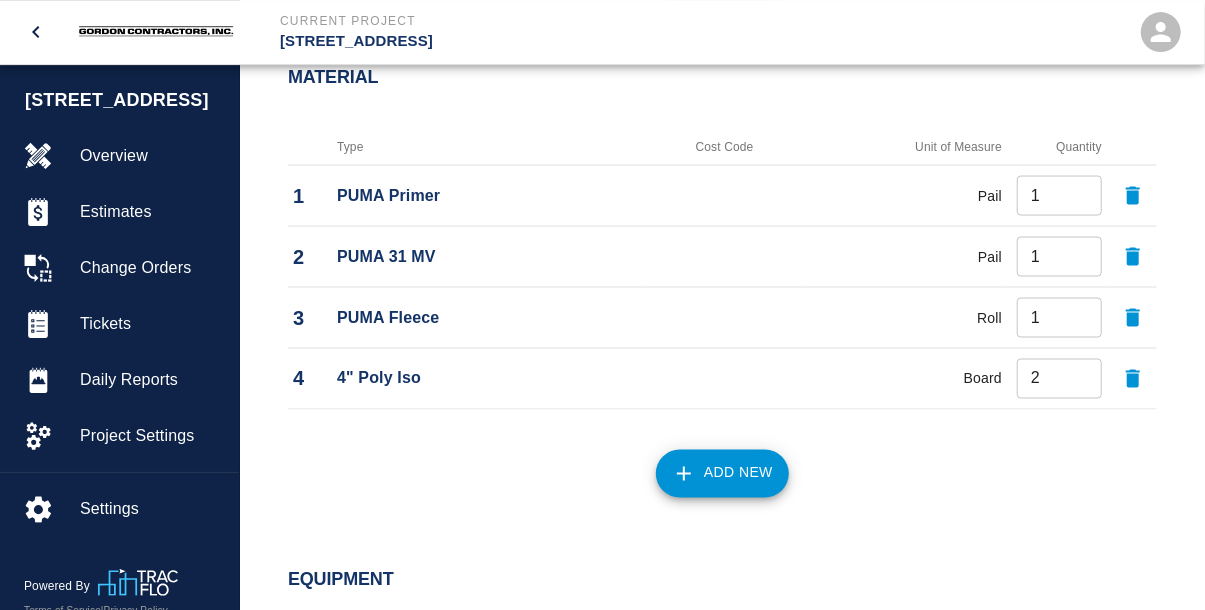 scroll, scrollTop: 1732, scrollLeft: 0, axis: vertical 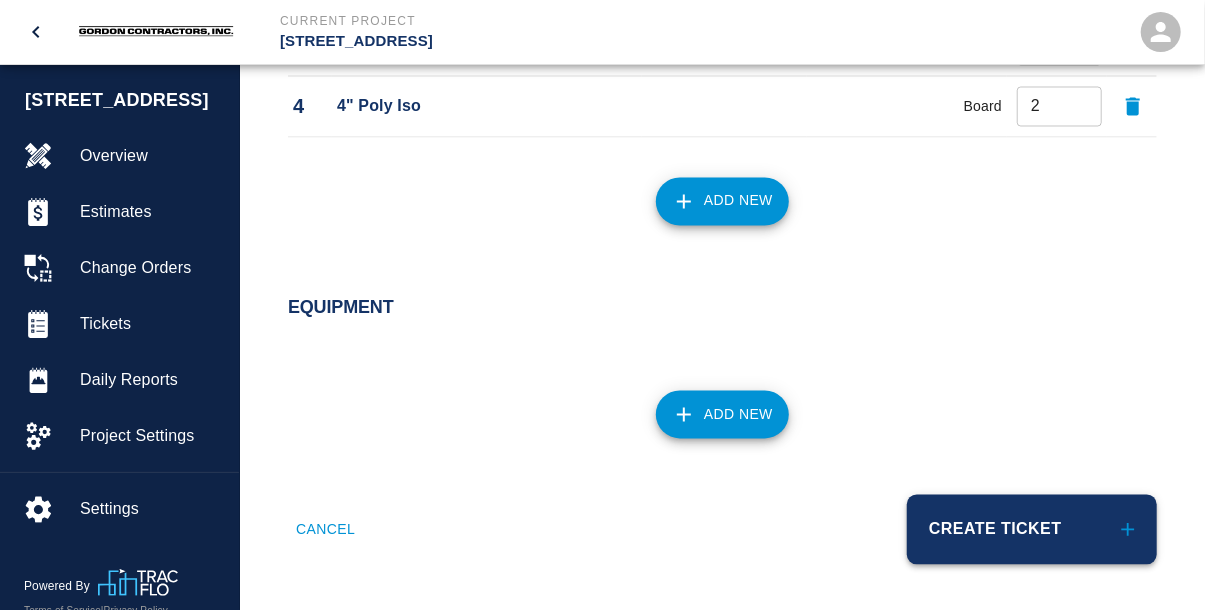 click on "Create Ticket" at bounding box center [1032, 530] 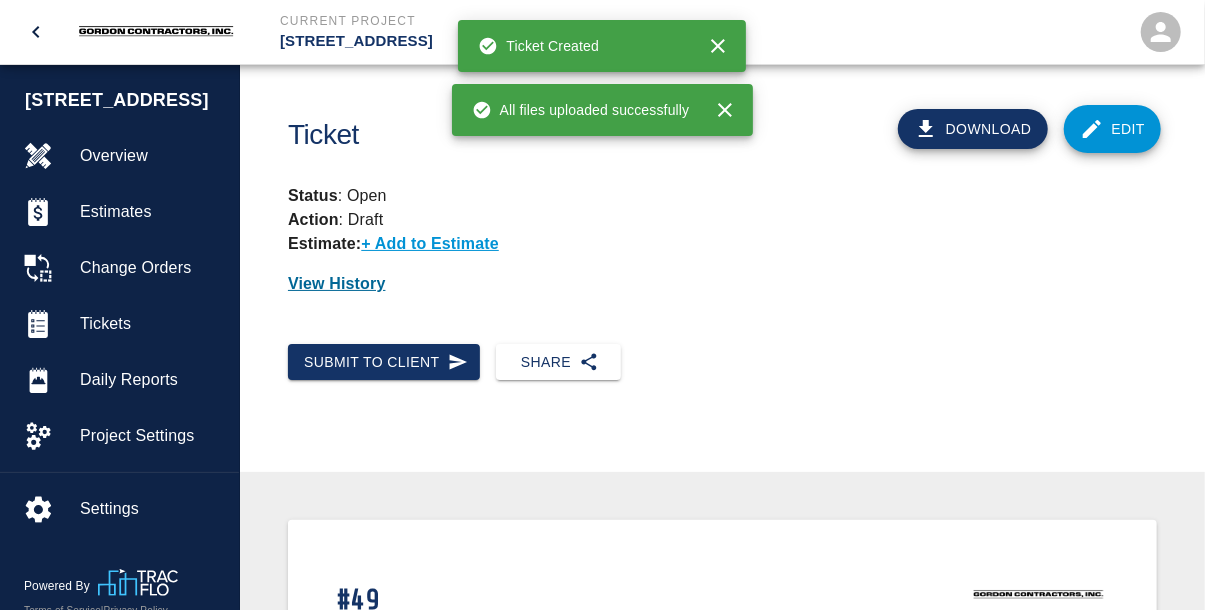 scroll, scrollTop: 0, scrollLeft: 0, axis: both 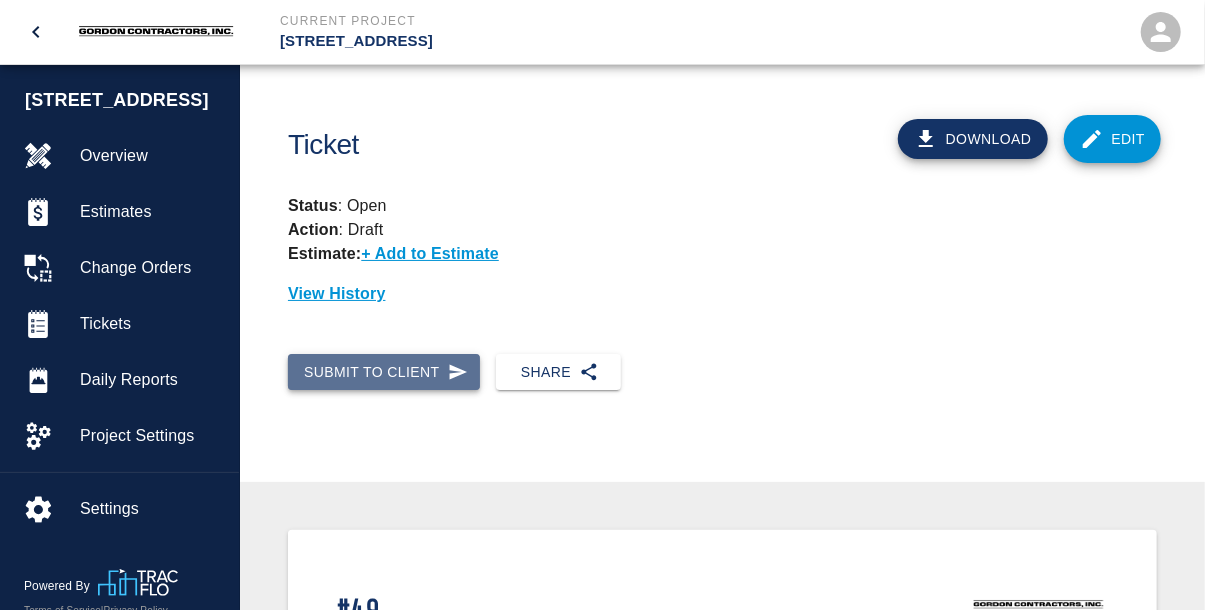 click 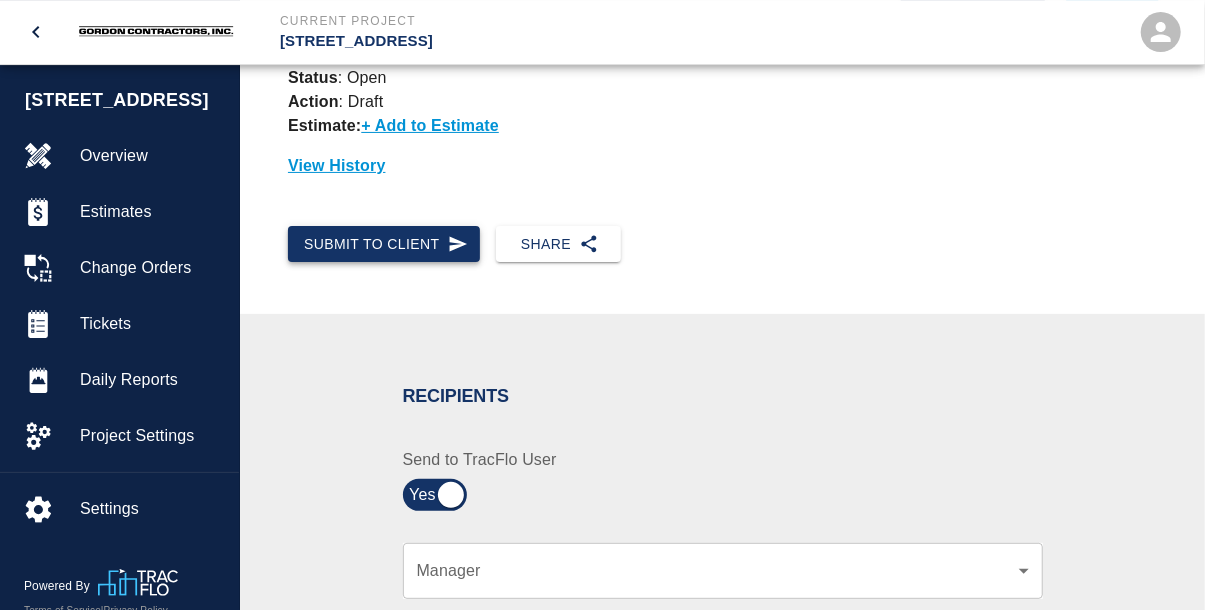 scroll, scrollTop: 416, scrollLeft: 0, axis: vertical 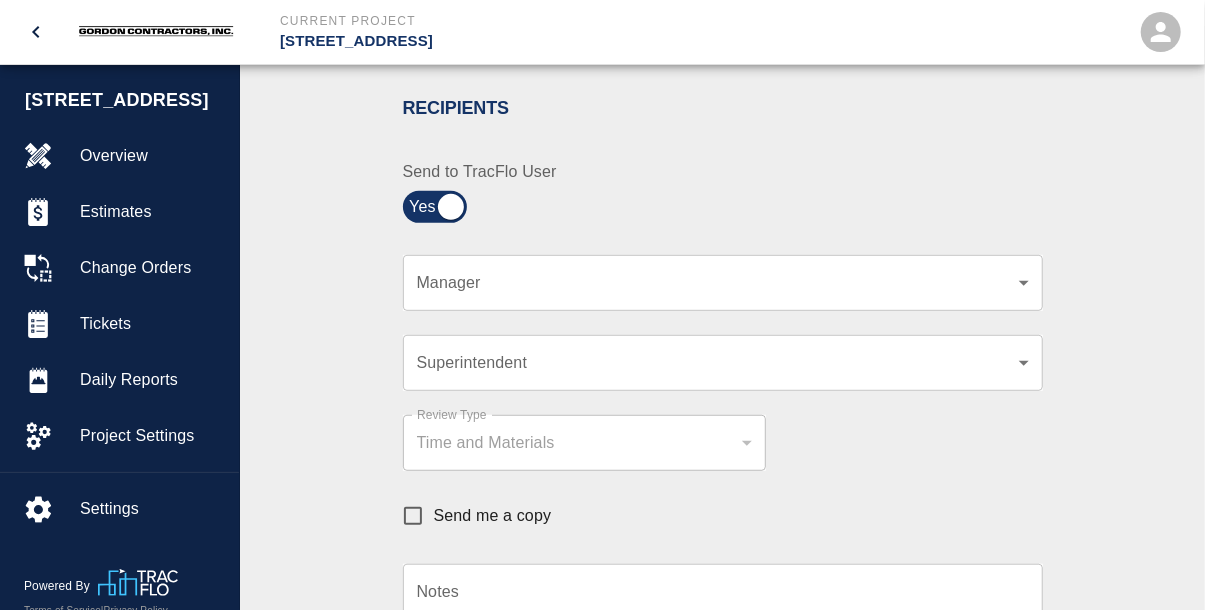 click on "Current Project [STREET_ADDRESS] Home [STREET_ADDRESS] Overview Estimates Change Orders Tickets Daily Reports Project Settings Settings Powered By Terms of Service  |  Privacy Policy Ticket Download Edit Status :   Open Action :   Draft Estimate:  + Add to Estimate View History Submit to Client Share Recipients Internal Team ​ Internal Team Notes x Notes Cancel Send Recipients Send to TracFlo User Manager ​ Manager Superintendent ​ Superintendent Review Type Time and Materials tm Review Type Send me a copy Notes x Notes Upload Attachments (10MB limit) Choose file No file chosen Upload Another File Cancel Send Request Time and Material Revision Notes   * x Notes   * Upload Attachments (10MB limit) Choose file No file chosen Upload Another File Cancel Send Time and Materials Reject Notes   * x Notes   * Upload Attachments (10MB limit) Choose file No file chosen Upload Another File Cancel Send Approve Ticket Time and Materials Signature Clear Notes x Notes Choose file No file chosen" at bounding box center (602, -111) 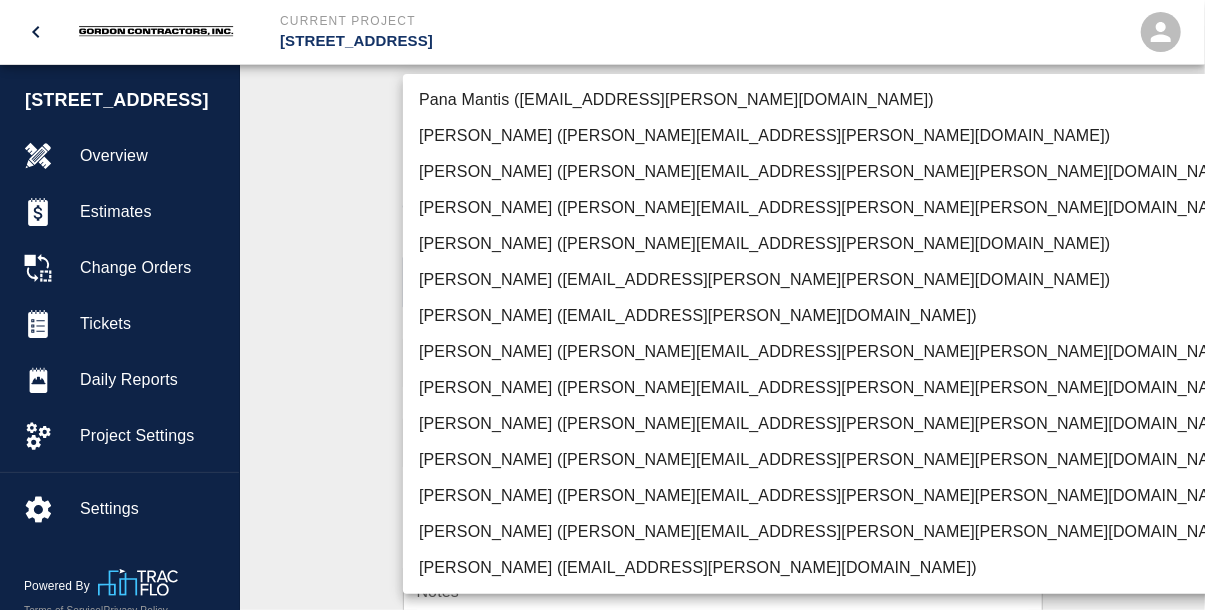 click on "[PERSON_NAME] ([EMAIL_ADDRESS][PERSON_NAME][PERSON_NAME][DOMAIN_NAME])" at bounding box center [831, 280] 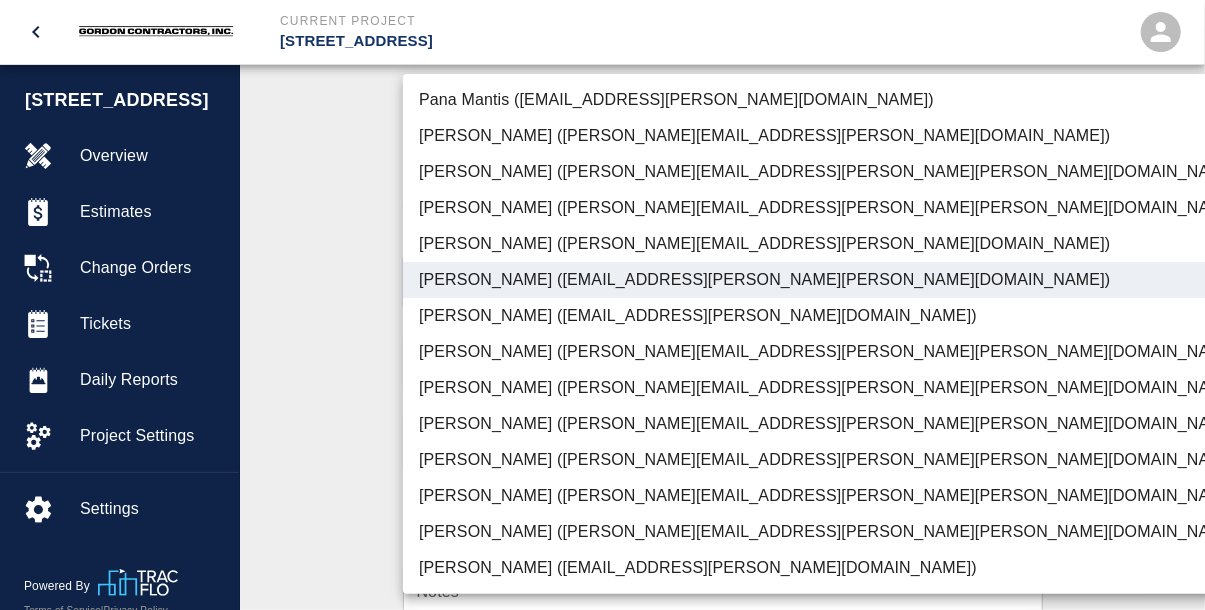 click at bounding box center (602, 305) 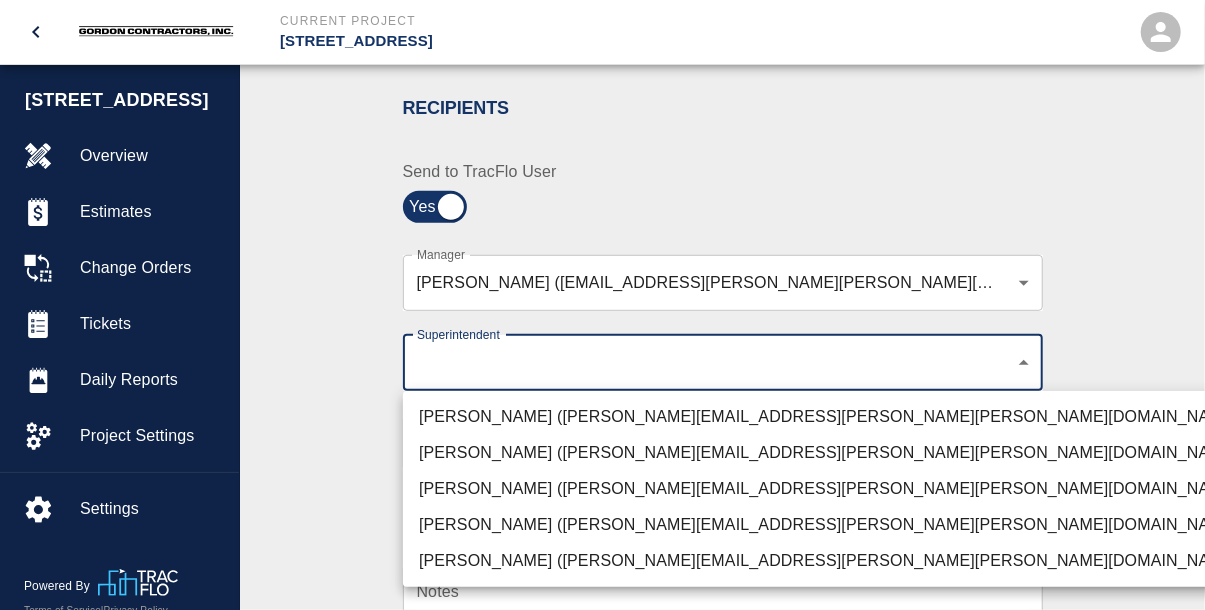 click on "Current Project [STREET_ADDRESS] Home [STREET_ADDRESS] Overview Estimates Change Orders Tickets Daily Reports Project Settings Settings Powered By Terms of Service  |  Privacy Policy Ticket Download Edit Status :   Open Action :   Draft Estimate:  + Add to Estimate View History Submit to Client Share Recipients Internal Team ​ Internal Team Notes x Notes Cancel Send Recipients Send to TracFlo User Manager [PERSON_NAME] ([EMAIL_ADDRESS][PERSON_NAME][PERSON_NAME][DOMAIN_NAME]) e78ae711-0fd6-4e18-bb8b-b399932e647c Manager Superintendent ​ Superintendent Review Type Time and Materials tm Review Type Send me a copy Notes x Notes Upload Attachments (10MB limit) Choose file No file chosen Upload Another File Cancel Send Request Time and Material Revision Notes   * x Notes   * Upload Attachments (10MB limit) Choose file No file chosen Upload Another File Cancel Send Time and Materials Reject Notes   * x Notes   * Upload Attachments (10MB limit) Choose file No file chosen Upload Another File Cancel Send Signature x *" at bounding box center [602, -111] 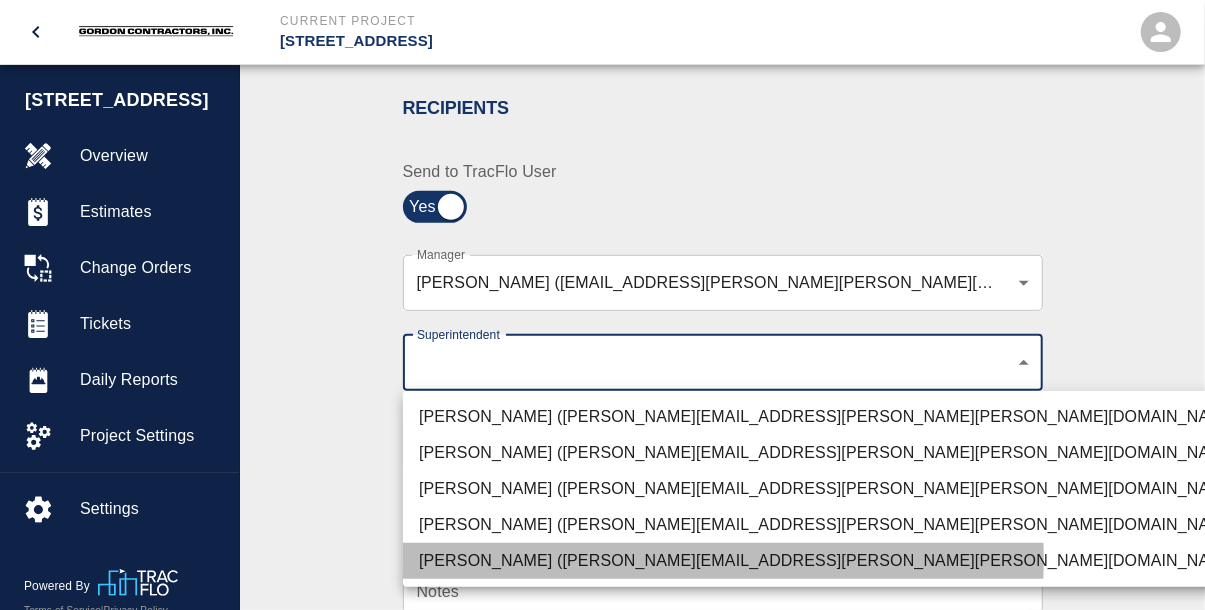 click on "[PERSON_NAME] ([PERSON_NAME][EMAIL_ADDRESS][PERSON_NAME][PERSON_NAME][DOMAIN_NAME])" at bounding box center (831, 561) 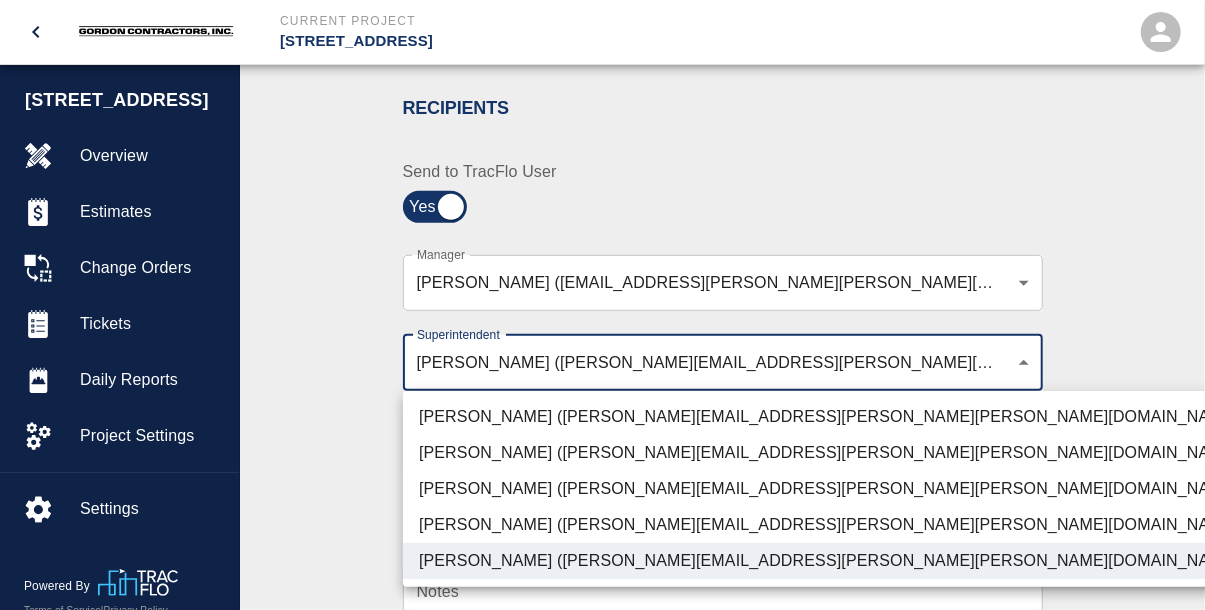 click at bounding box center [602, 305] 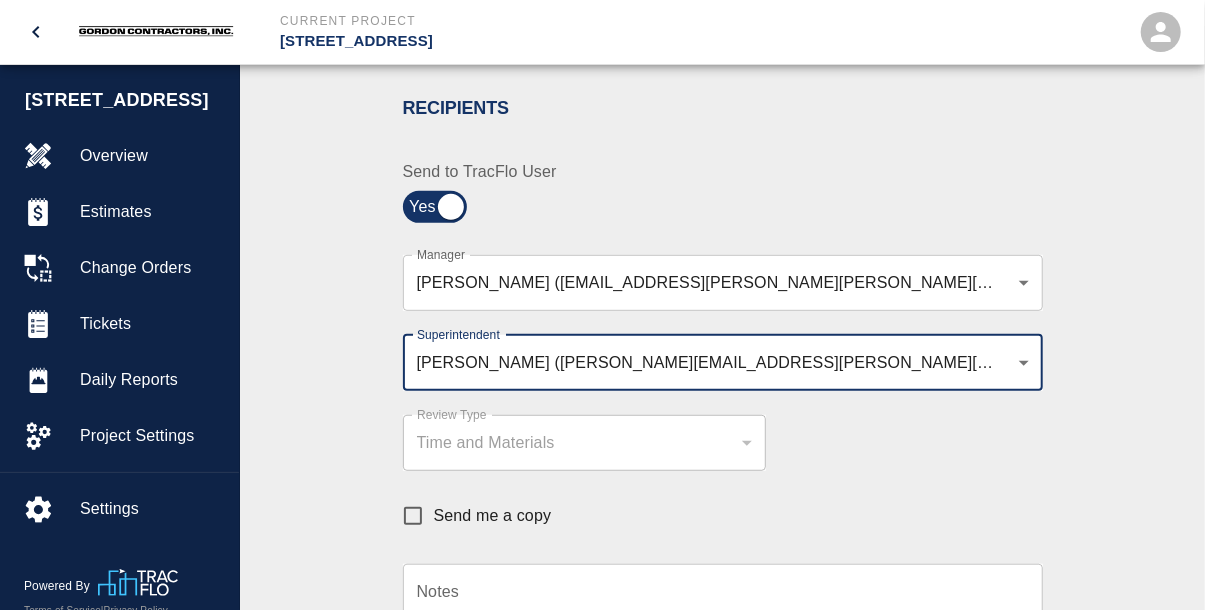 scroll, scrollTop: 1040, scrollLeft: 0, axis: vertical 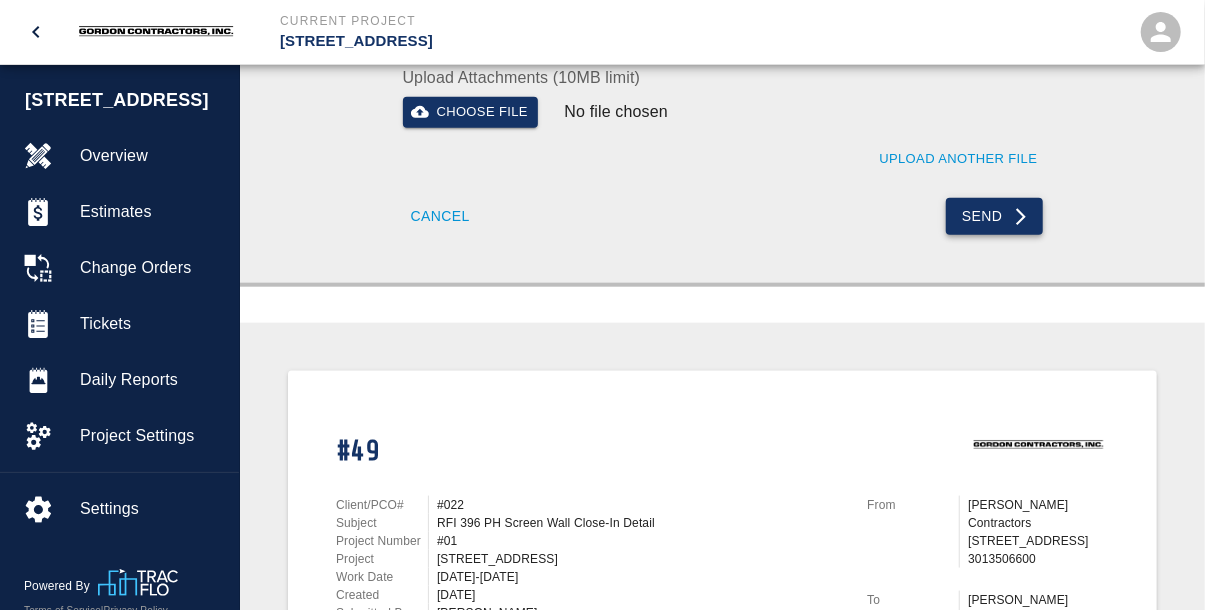 click on "Send" at bounding box center (994, 216) 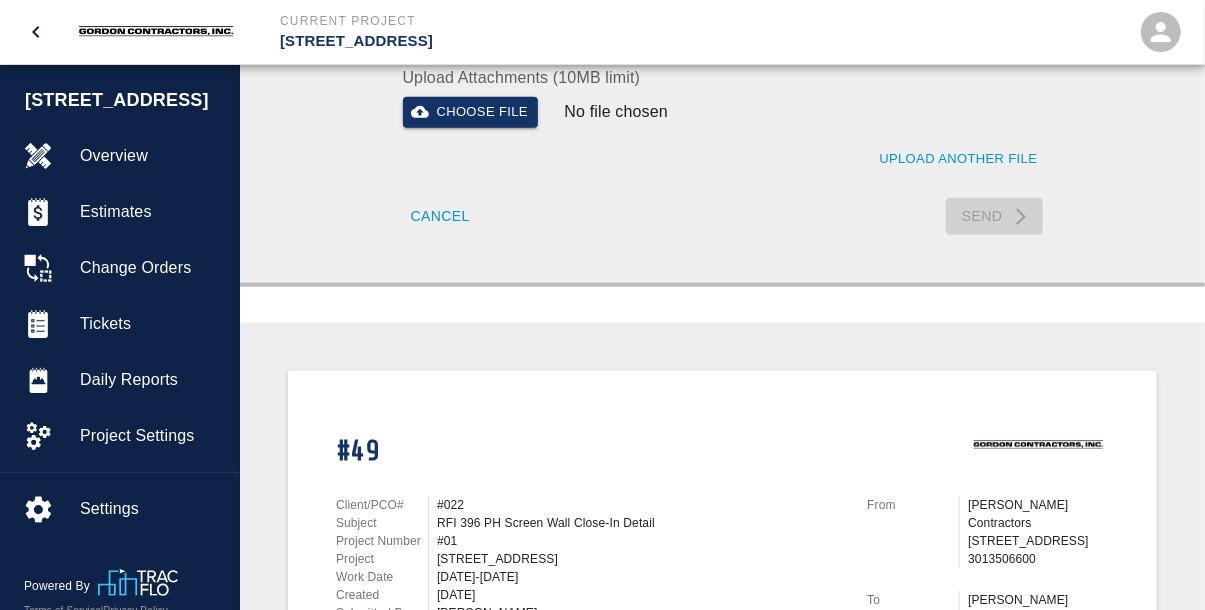 type 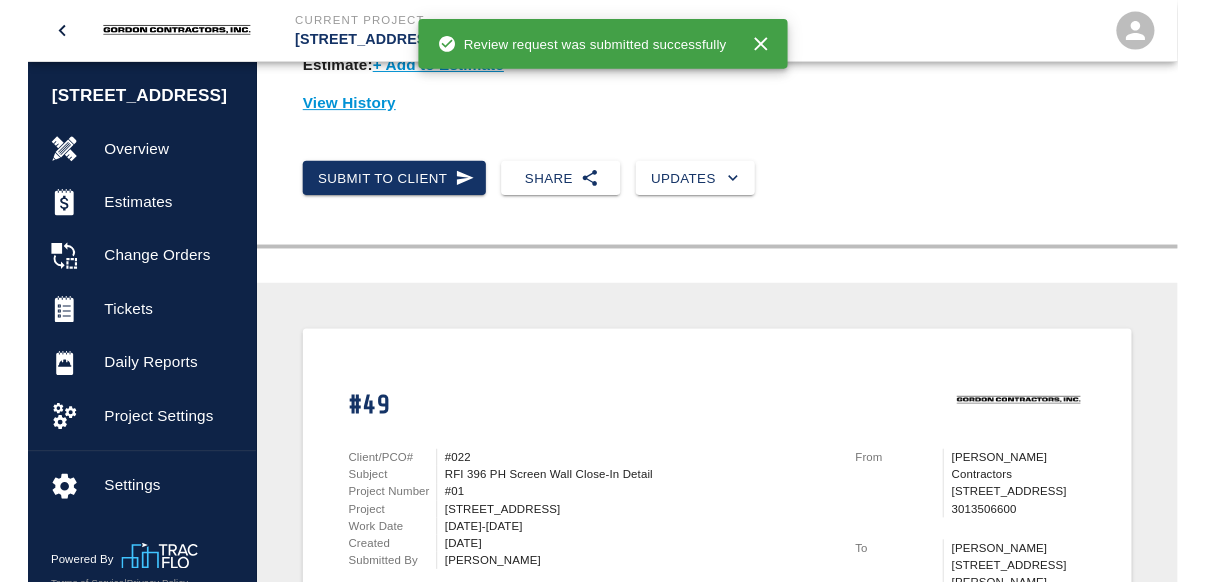 scroll, scrollTop: 163, scrollLeft: 0, axis: vertical 